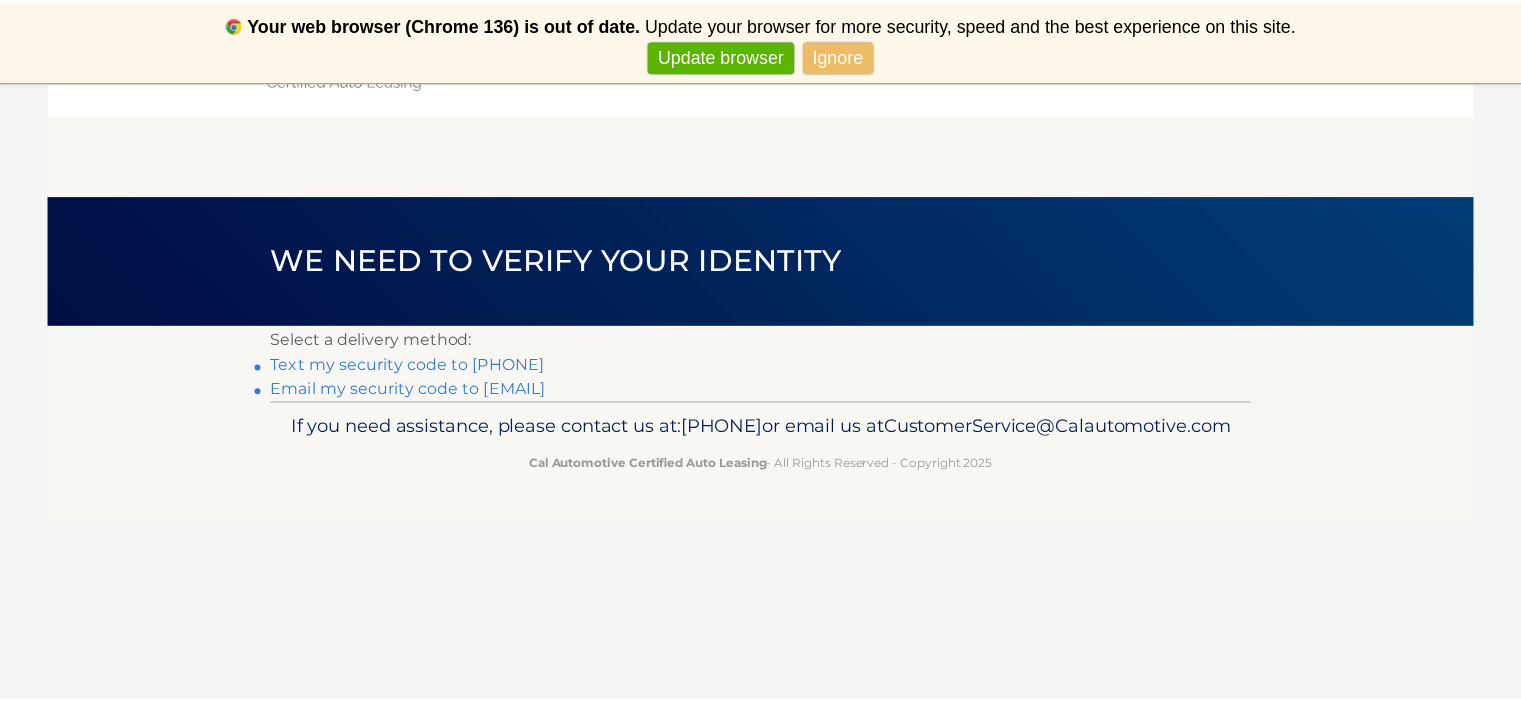 scroll, scrollTop: 0, scrollLeft: 0, axis: both 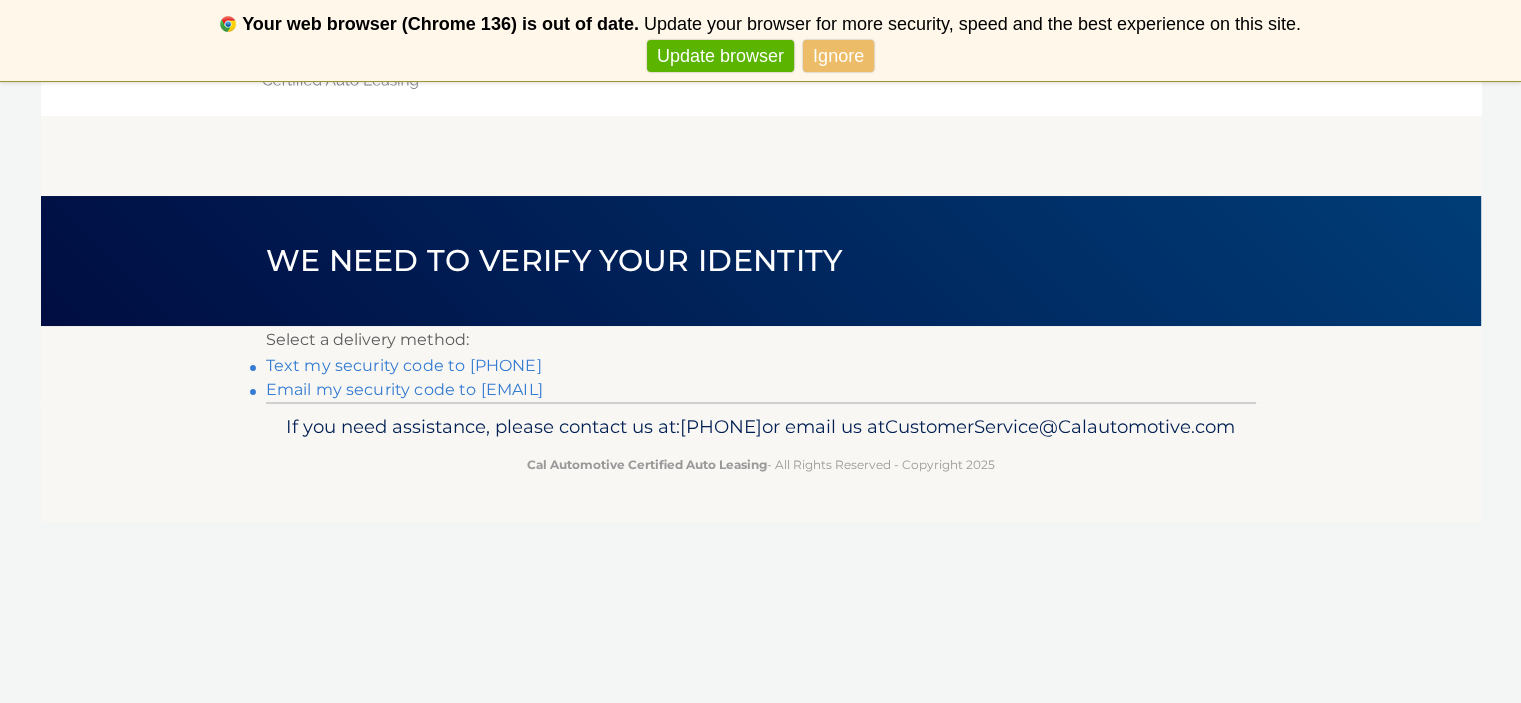 click on "Text my security code to xxx-xxx-8956" at bounding box center [404, 365] 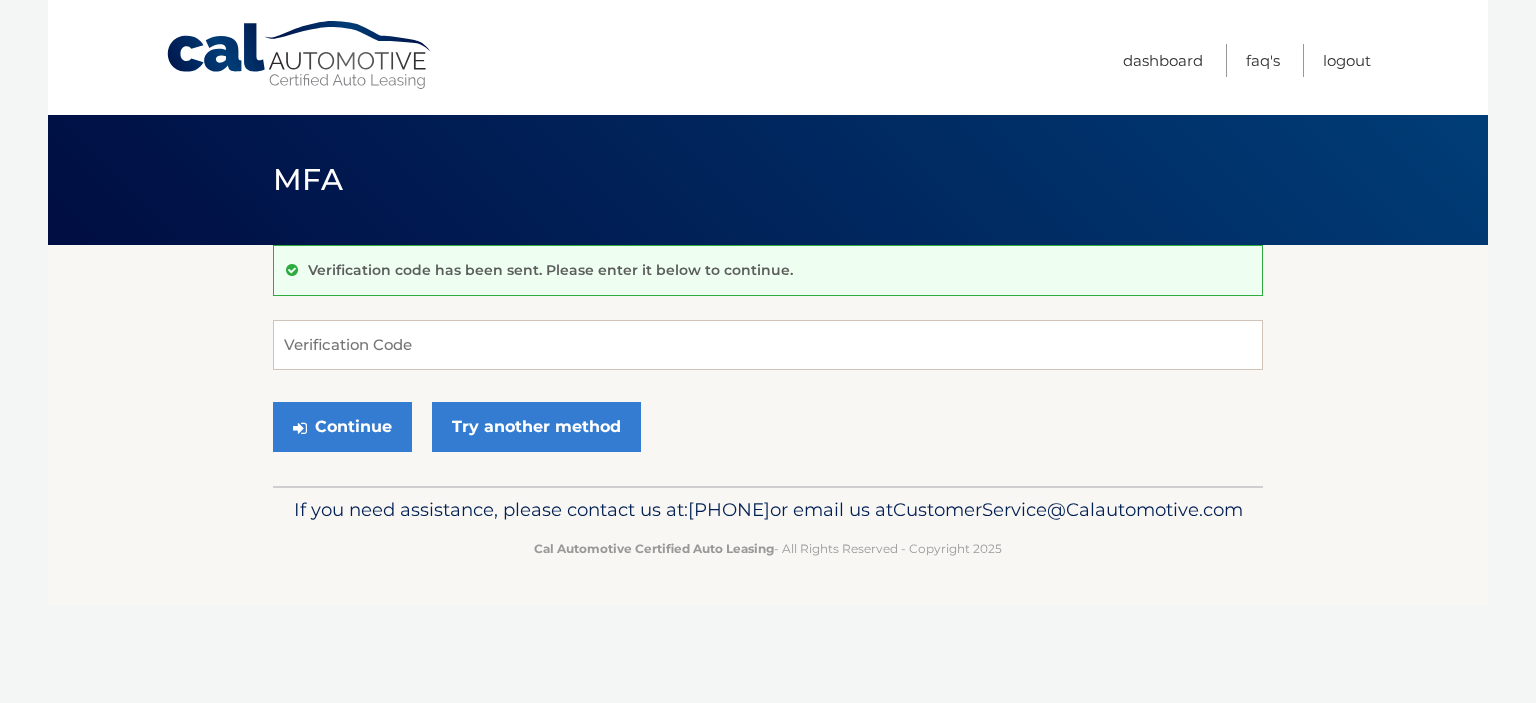 scroll, scrollTop: 0, scrollLeft: 0, axis: both 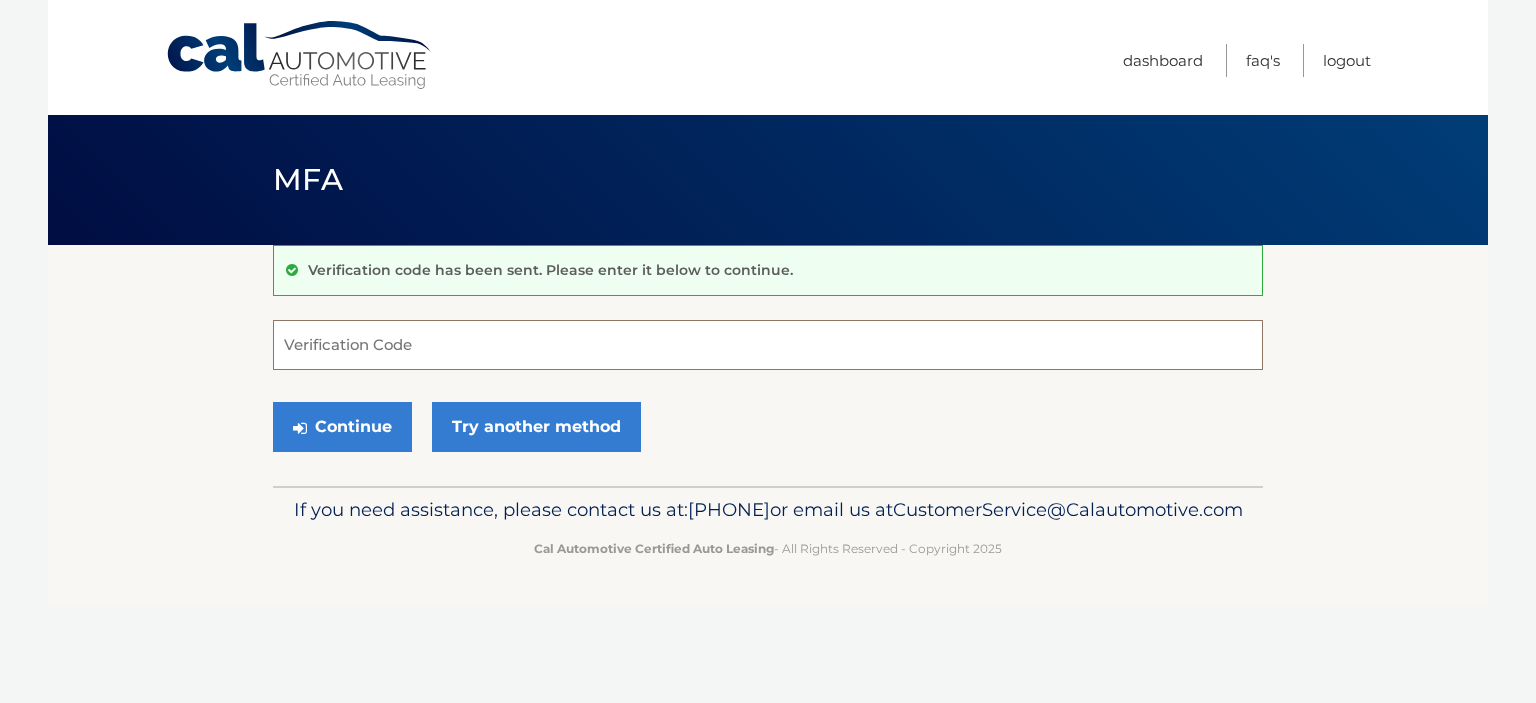 click on "Verification Code" at bounding box center (768, 345) 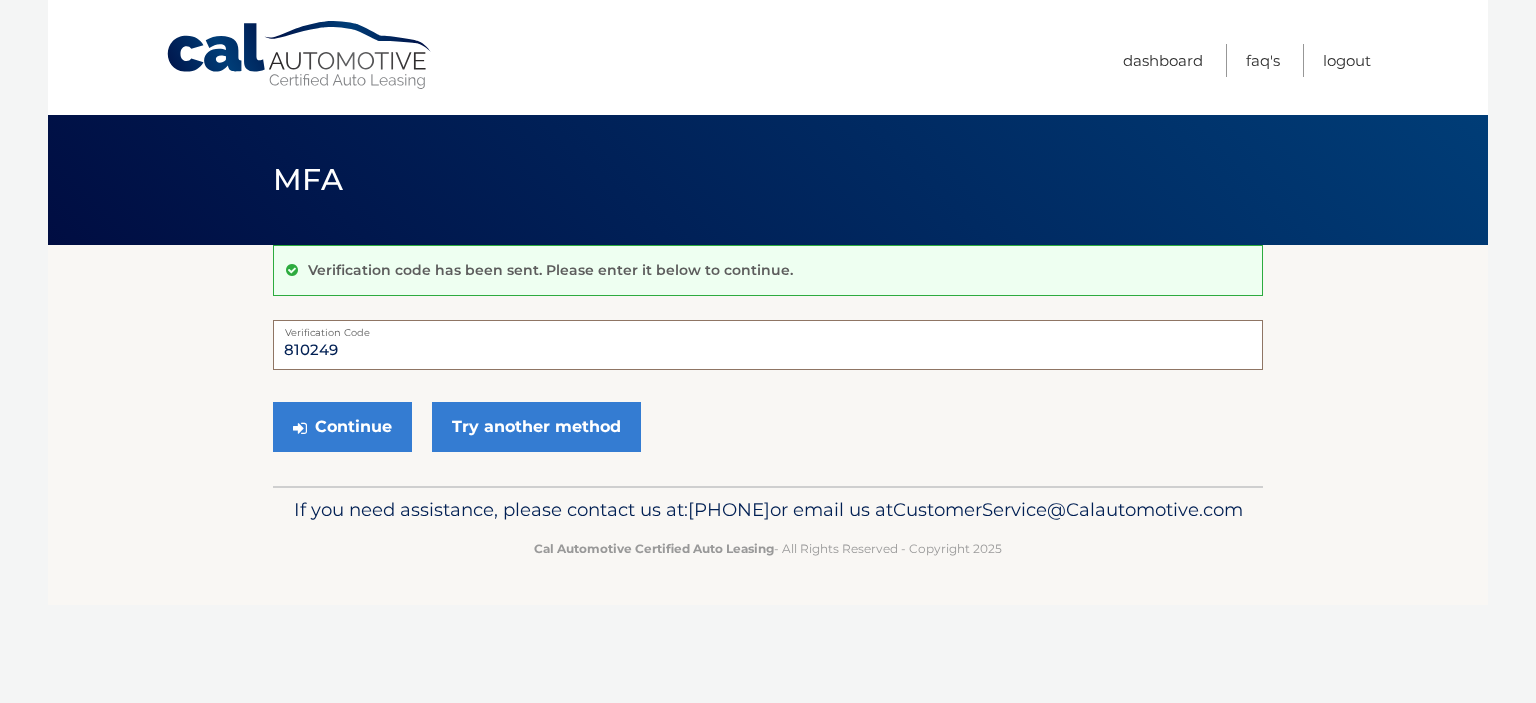 type on "810249" 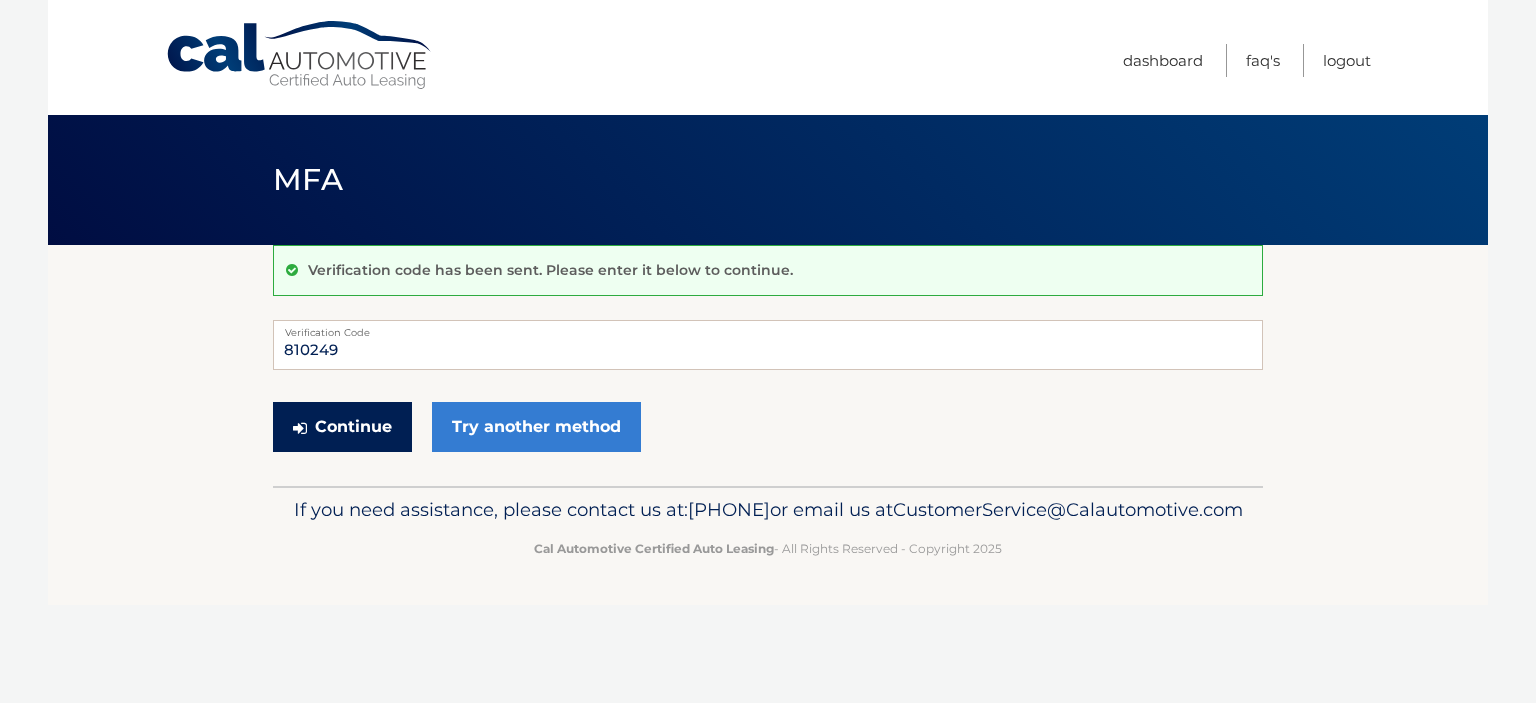 click on "Continue" at bounding box center [342, 427] 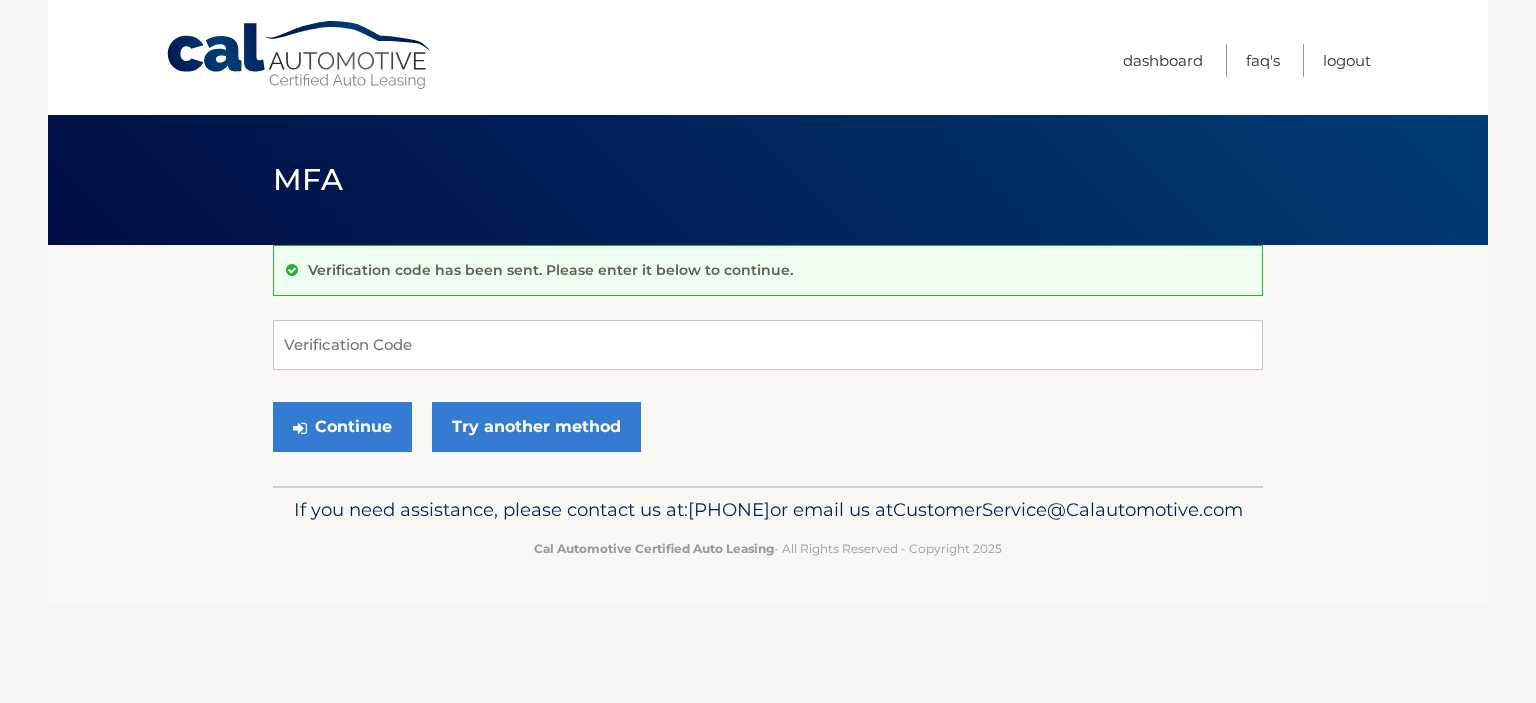 scroll, scrollTop: 0, scrollLeft: 0, axis: both 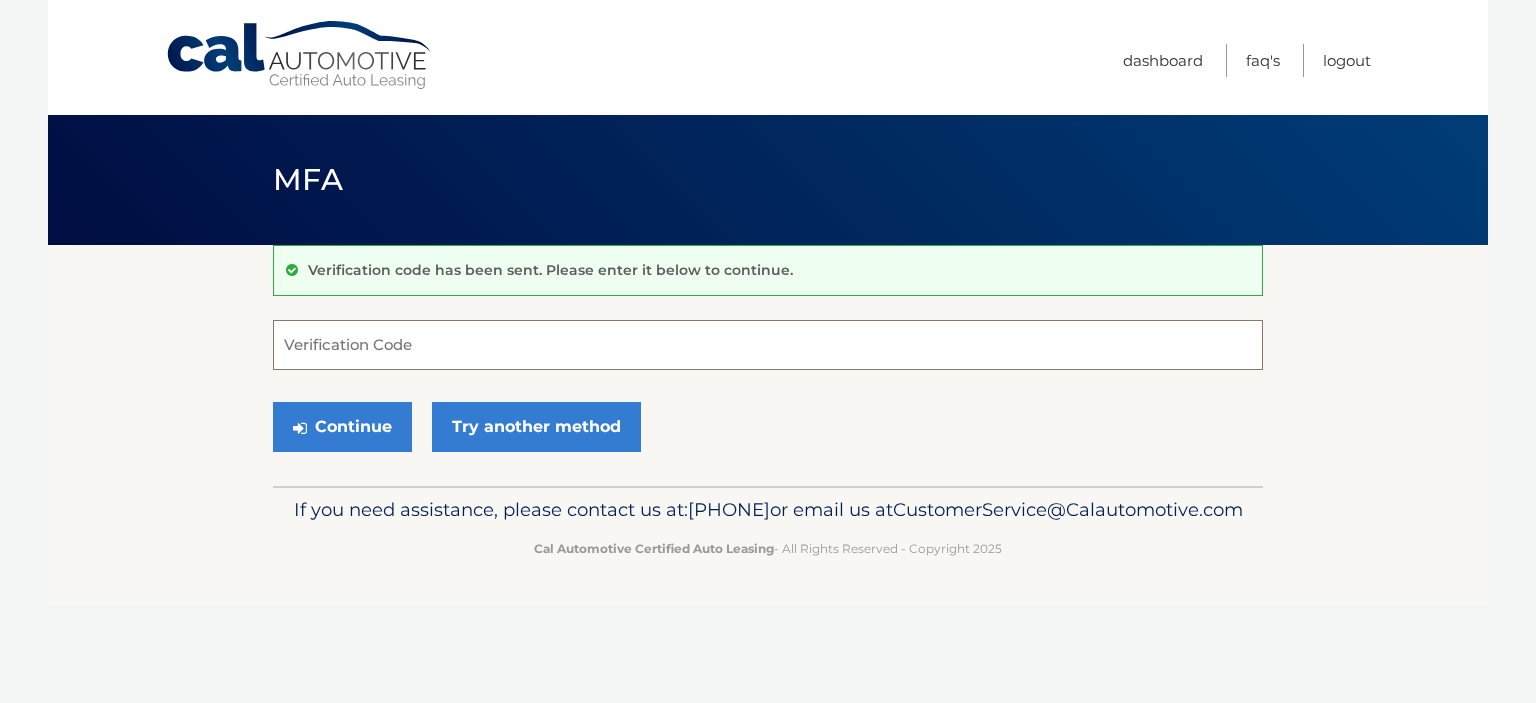 click on "Verification Code" at bounding box center [768, 345] 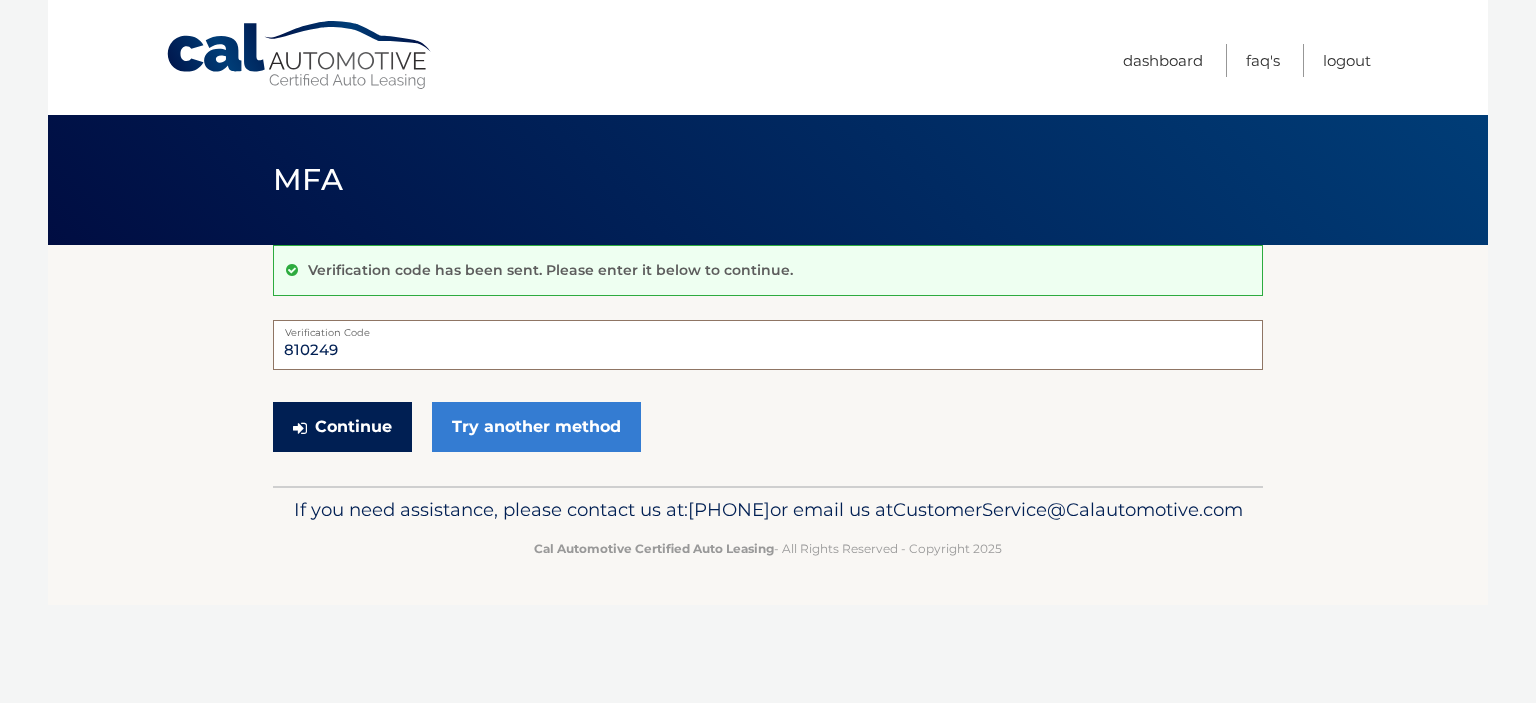 type on "810249" 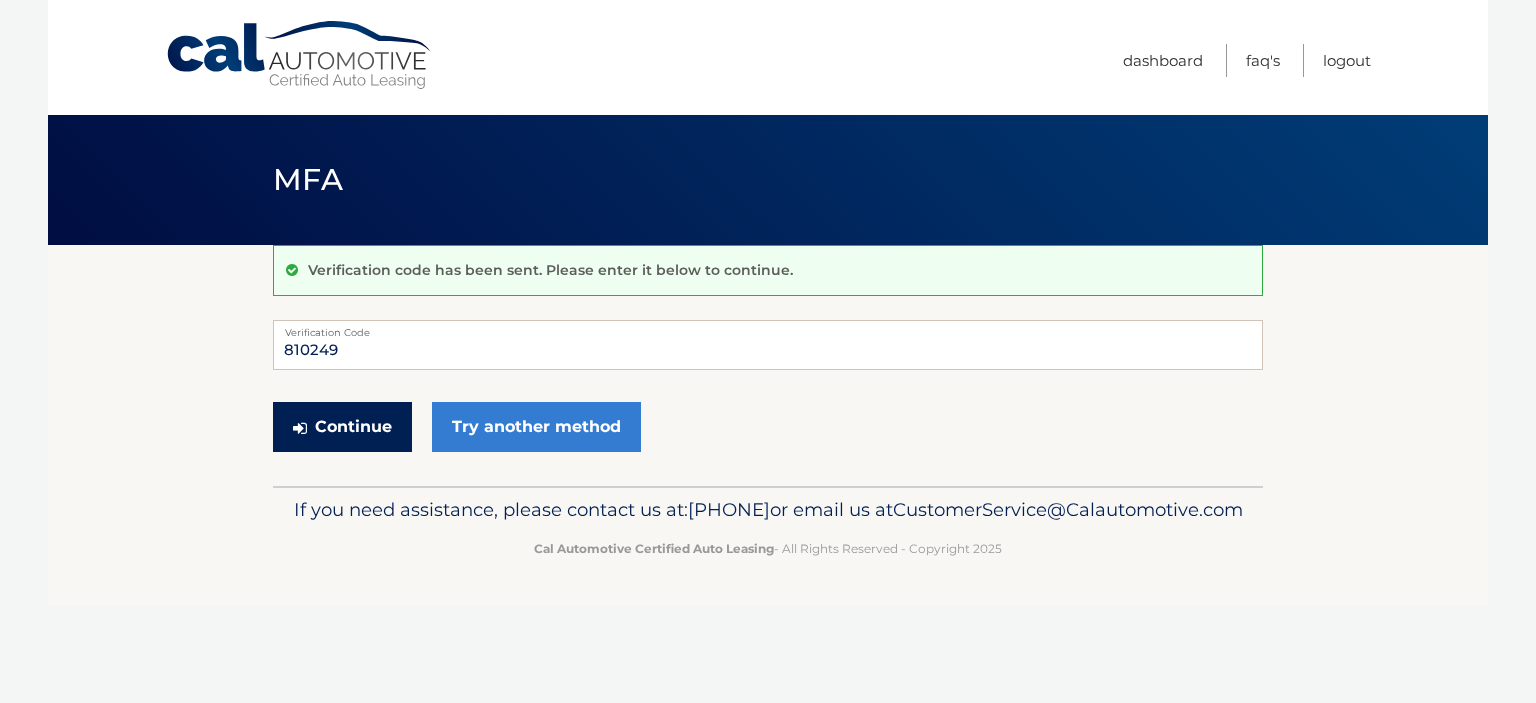 click on "Continue" at bounding box center (342, 427) 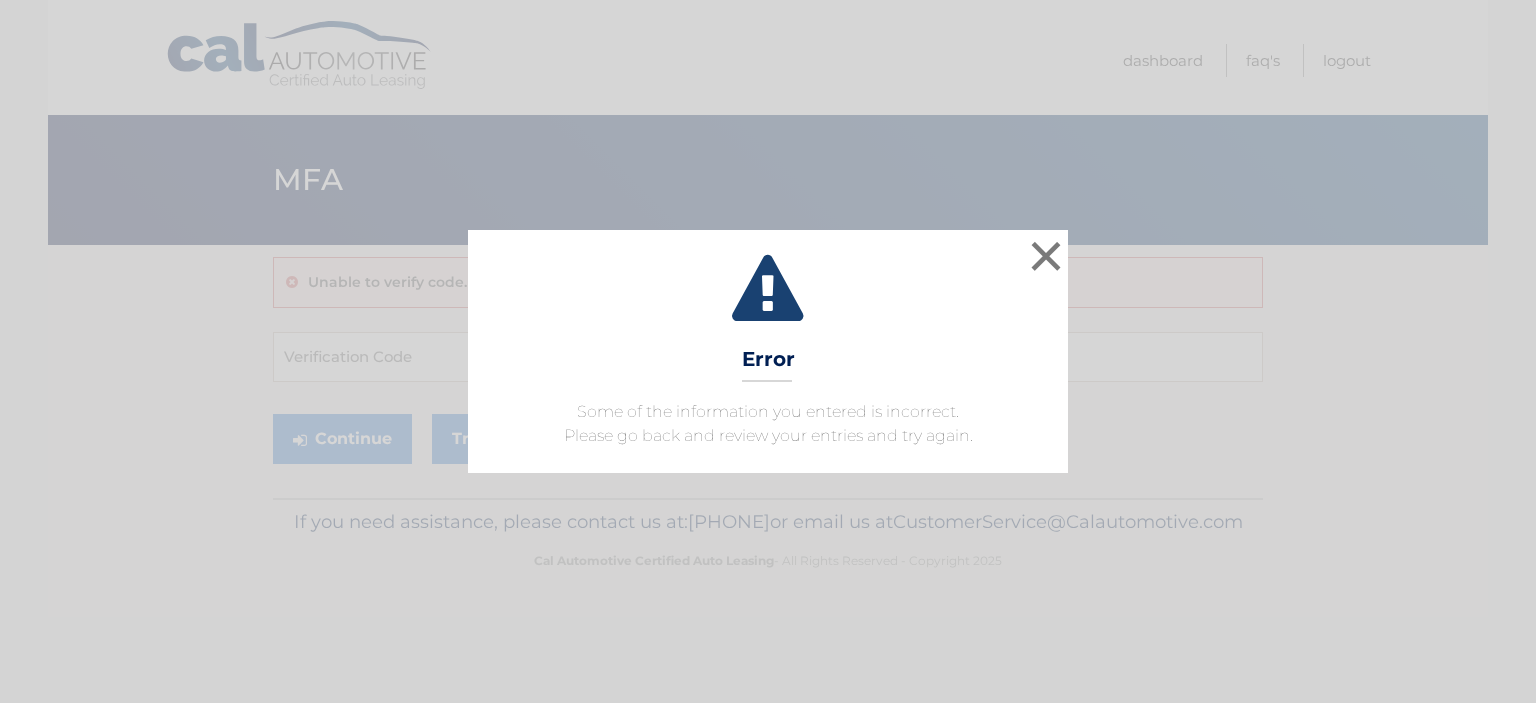 scroll, scrollTop: 0, scrollLeft: 0, axis: both 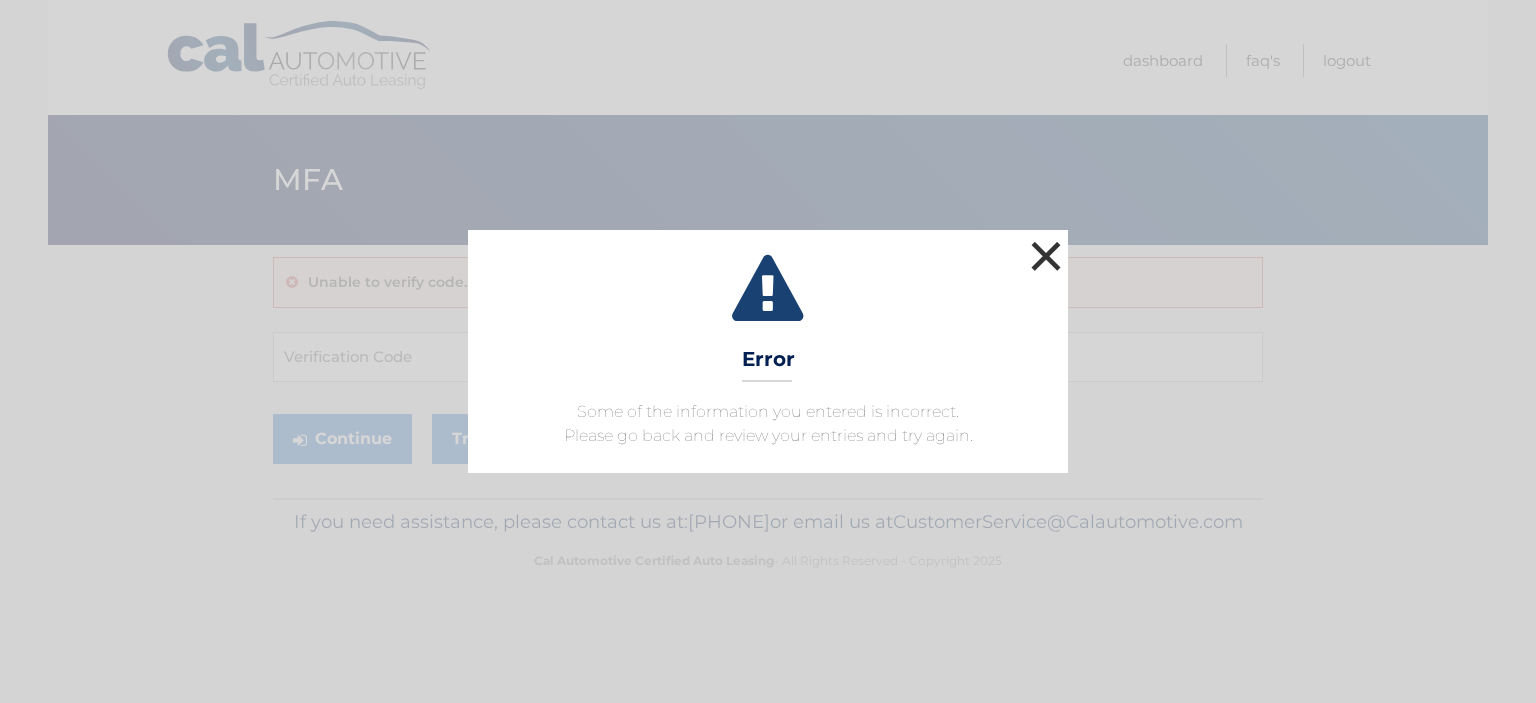 click on "×" at bounding box center [1046, 256] 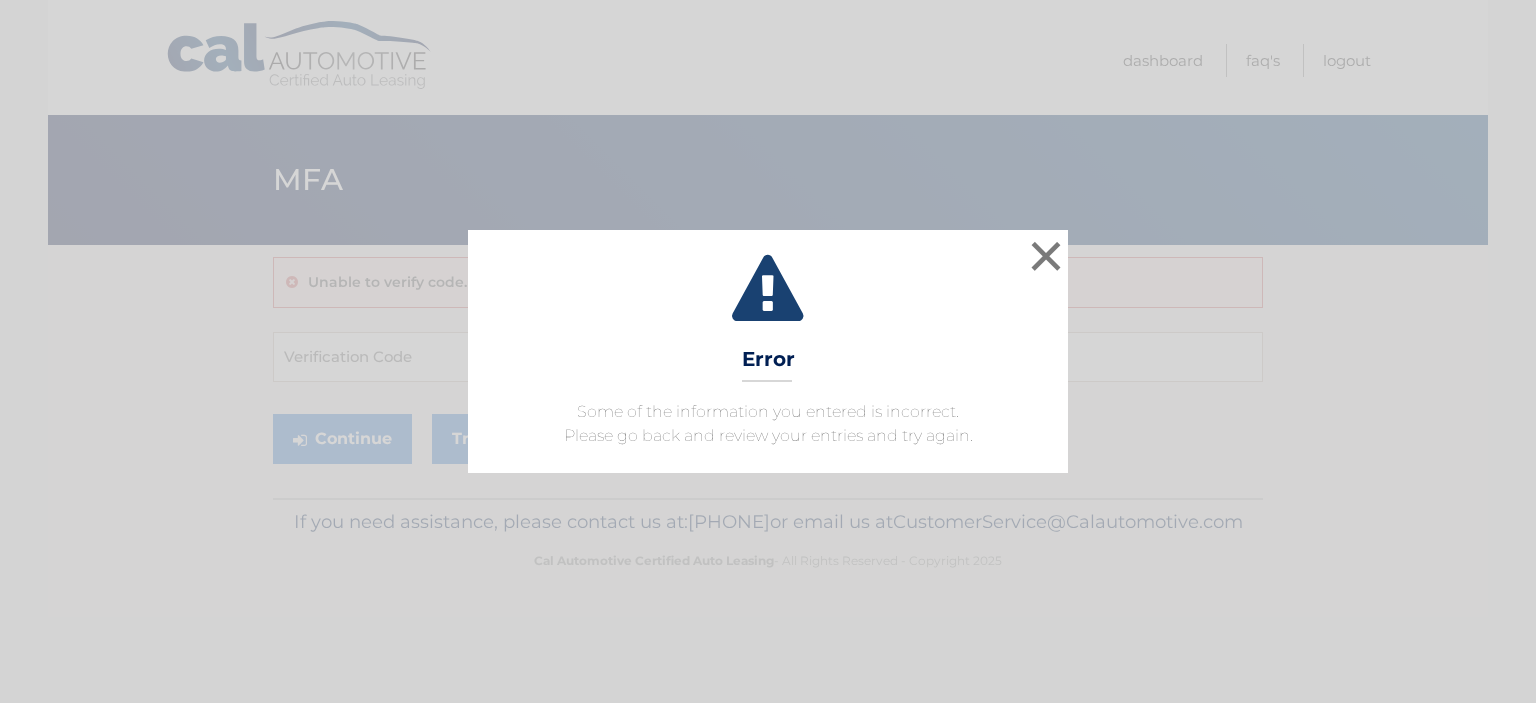 scroll, scrollTop: 0, scrollLeft: 0, axis: both 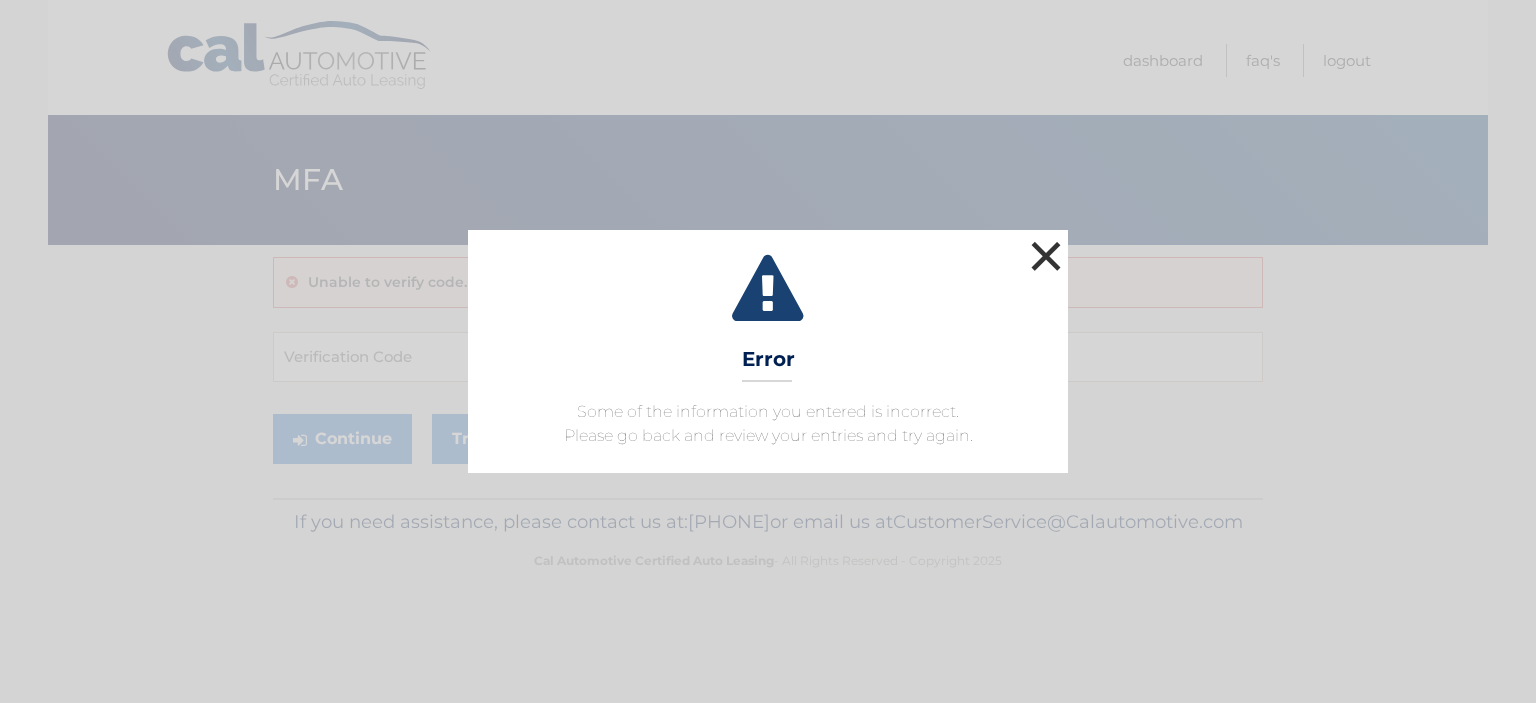 click on "×" at bounding box center (1046, 256) 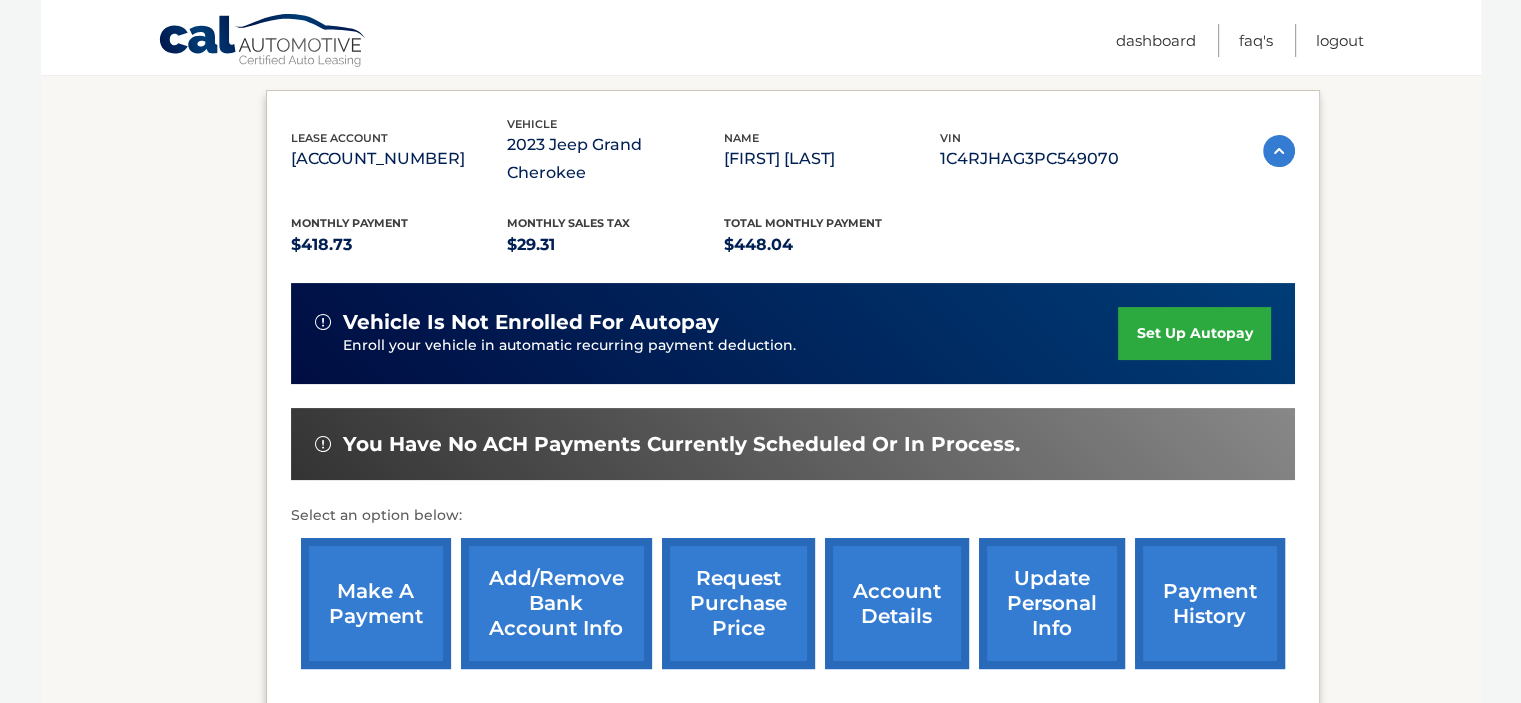 scroll, scrollTop: 534, scrollLeft: 0, axis: vertical 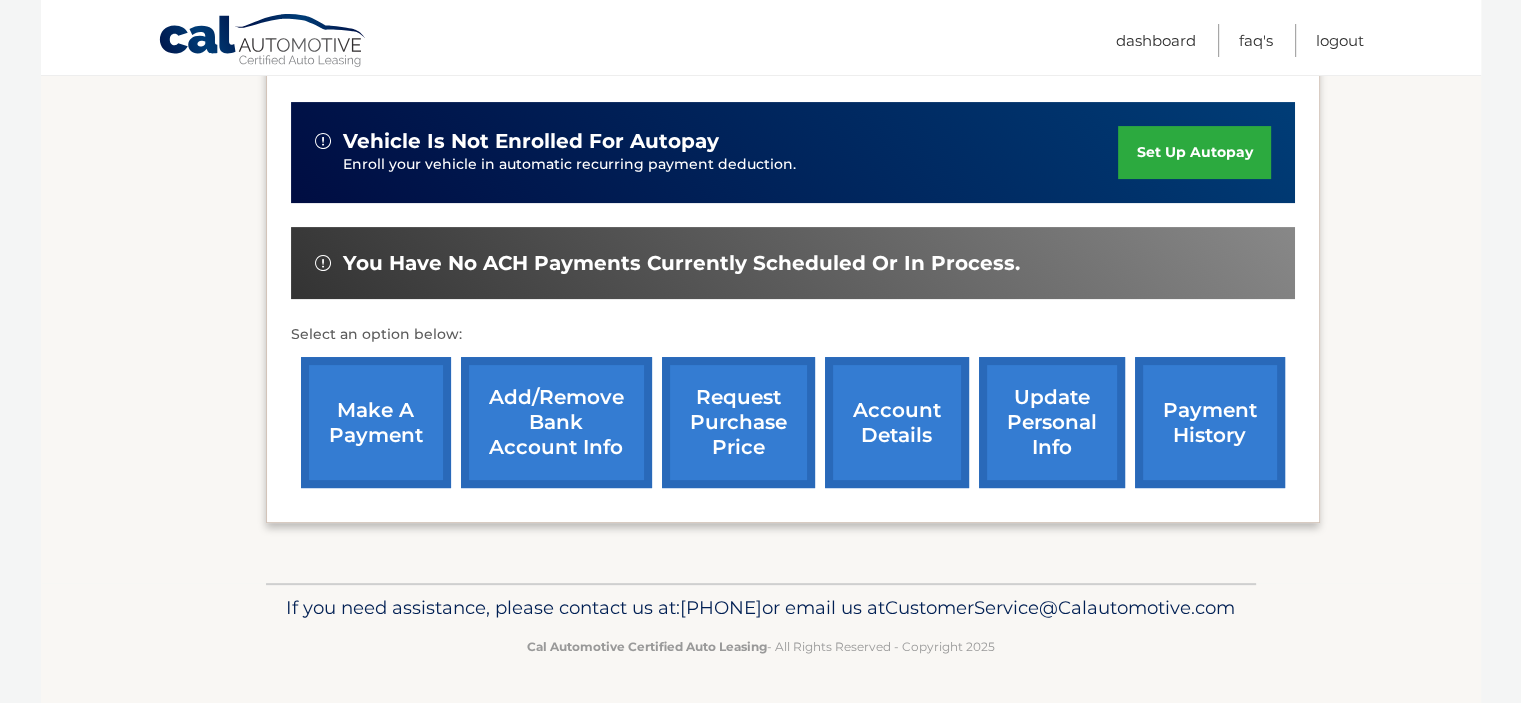 click on "make a payment" at bounding box center (376, 422) 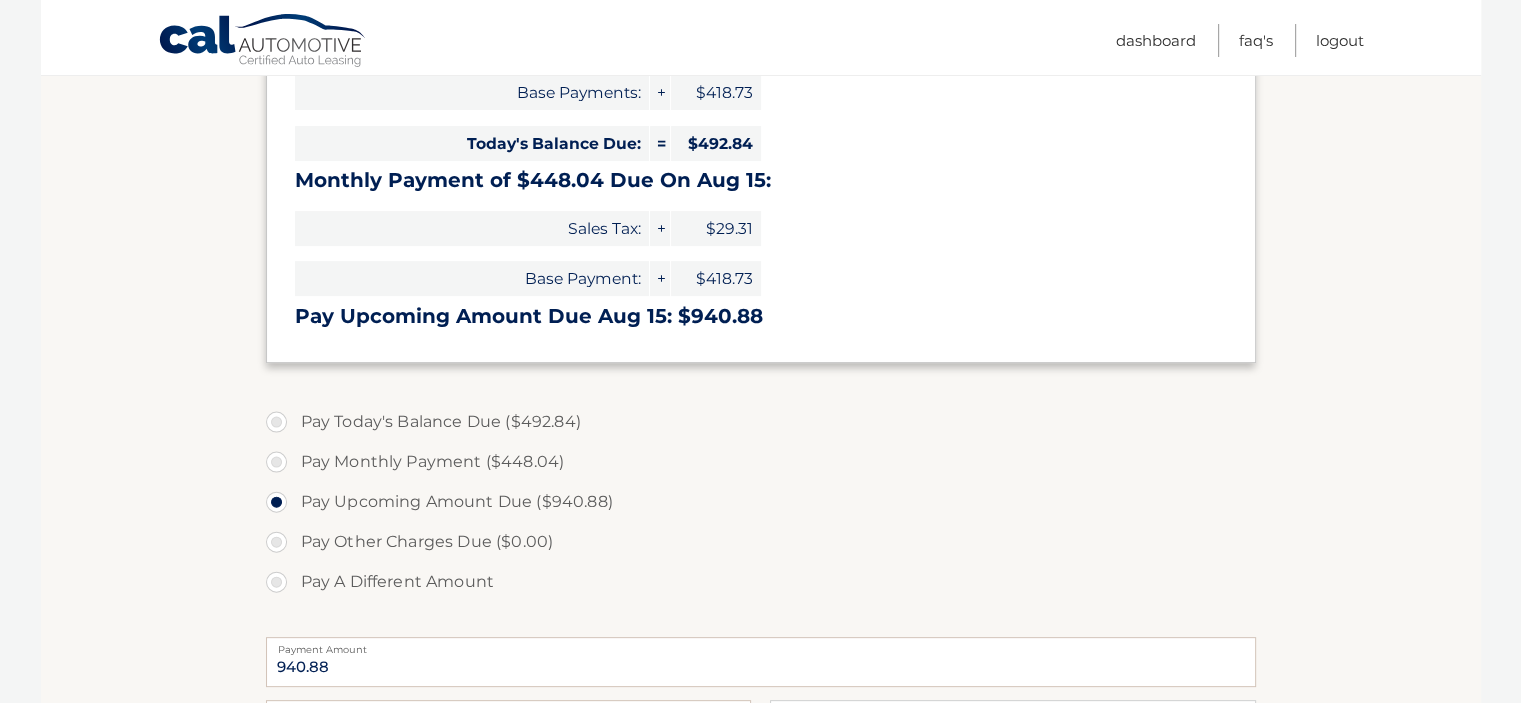 scroll, scrollTop: 500, scrollLeft: 0, axis: vertical 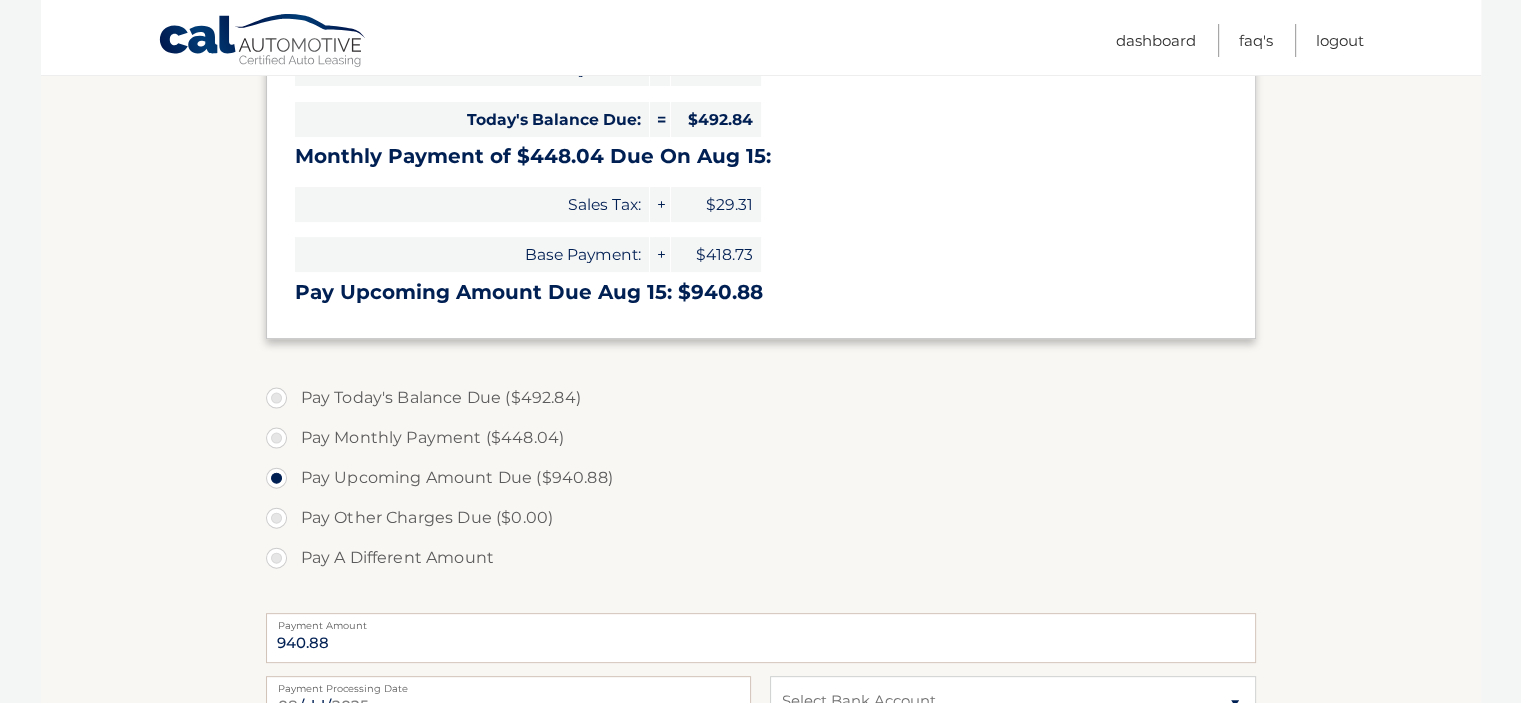 click on "Pay Monthly Payment ($448.04)" at bounding box center (761, 438) 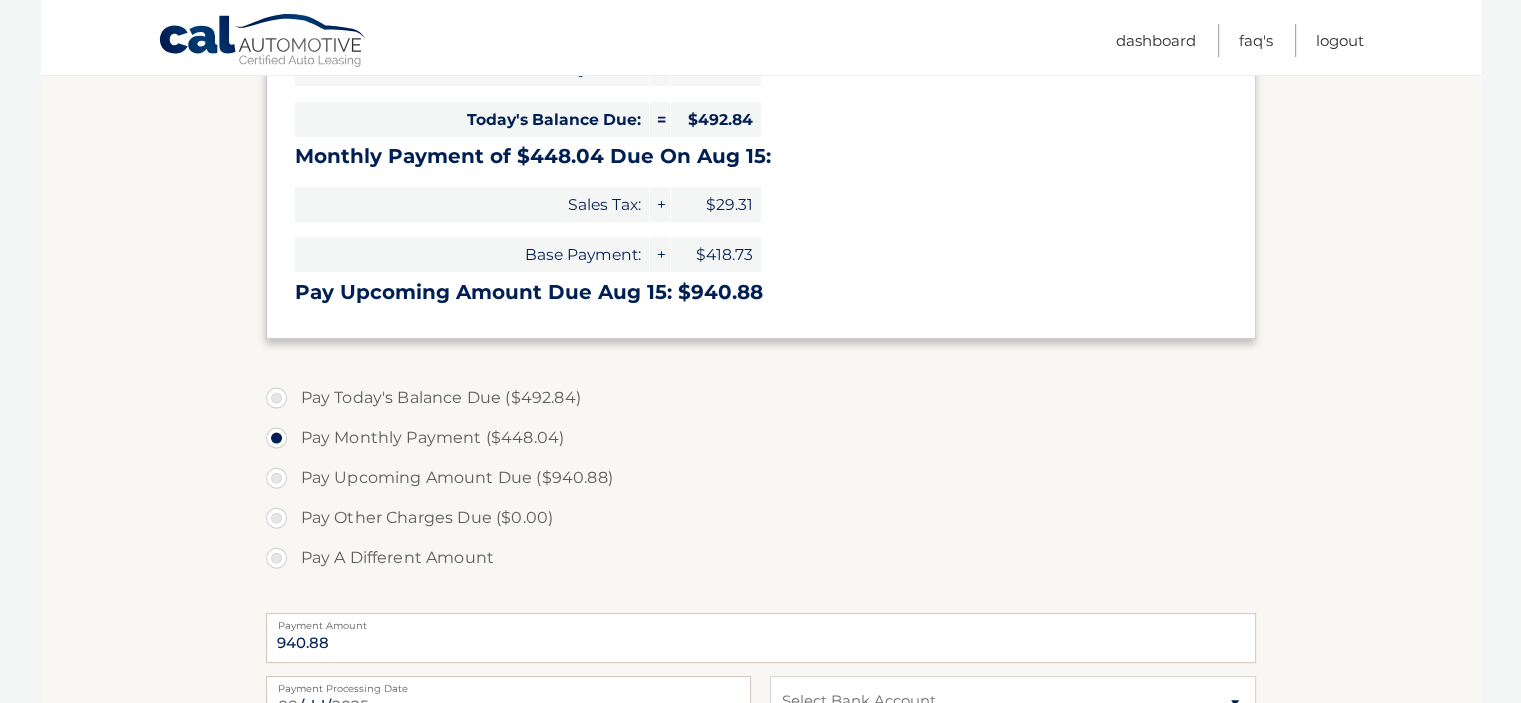 type on "448.04" 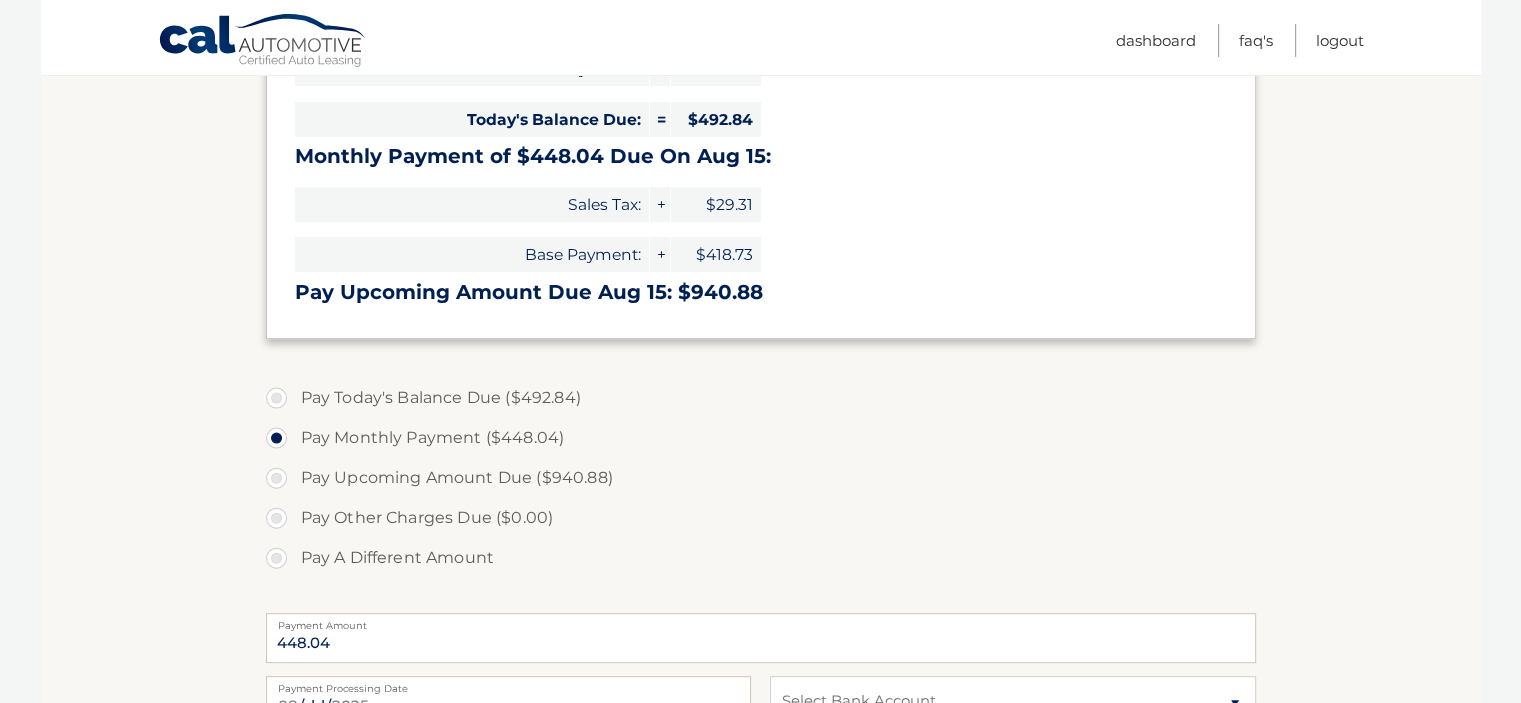 scroll, scrollTop: 700, scrollLeft: 0, axis: vertical 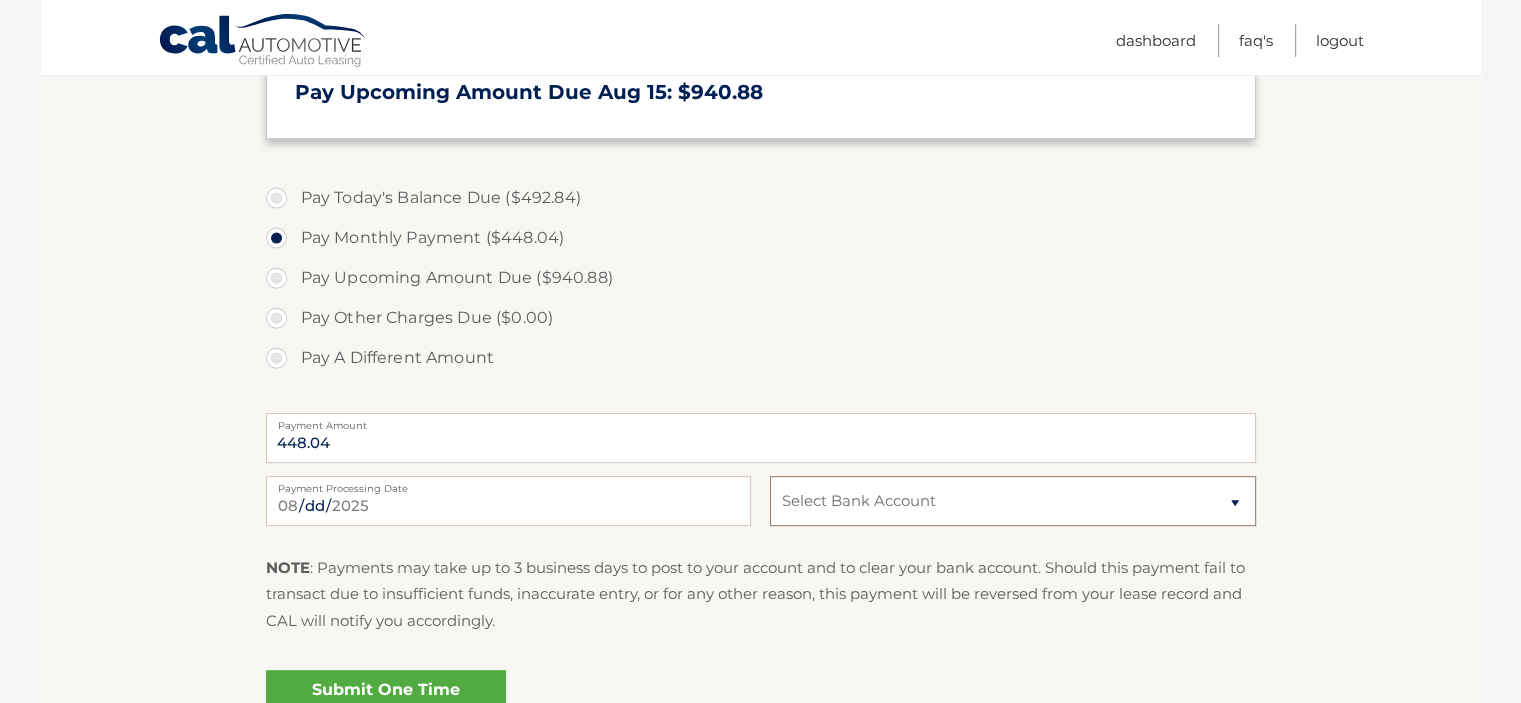click on "Select Bank Account
Checking BANK OF AMERICA, N.A. *****5375 Checking BANK OF AMERICA, N.A. *****5375" at bounding box center (1012, 501) 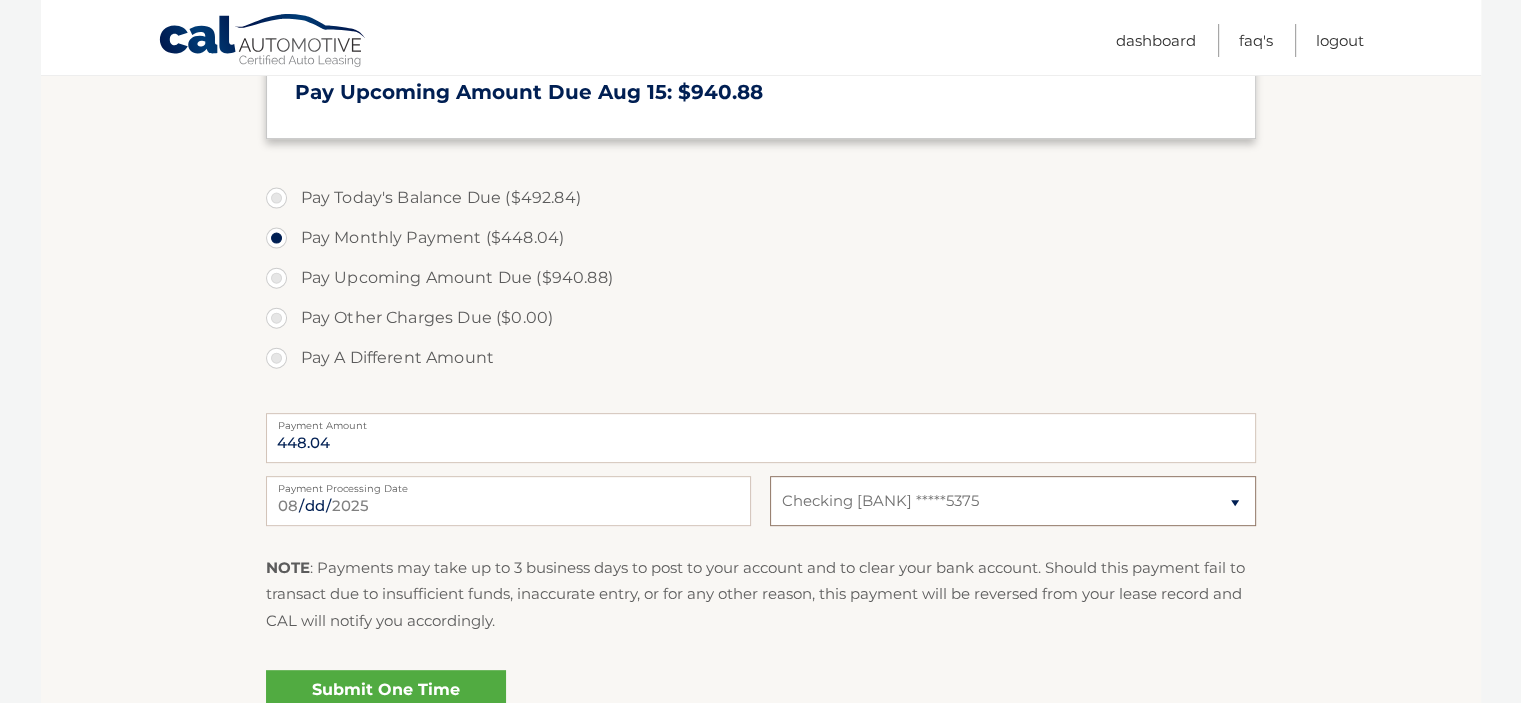 click on "Select Bank Account
Checking BANK OF AMERICA, N.A. *****5375 Checking BANK OF AMERICA, N.A. *****5375" at bounding box center [1012, 501] 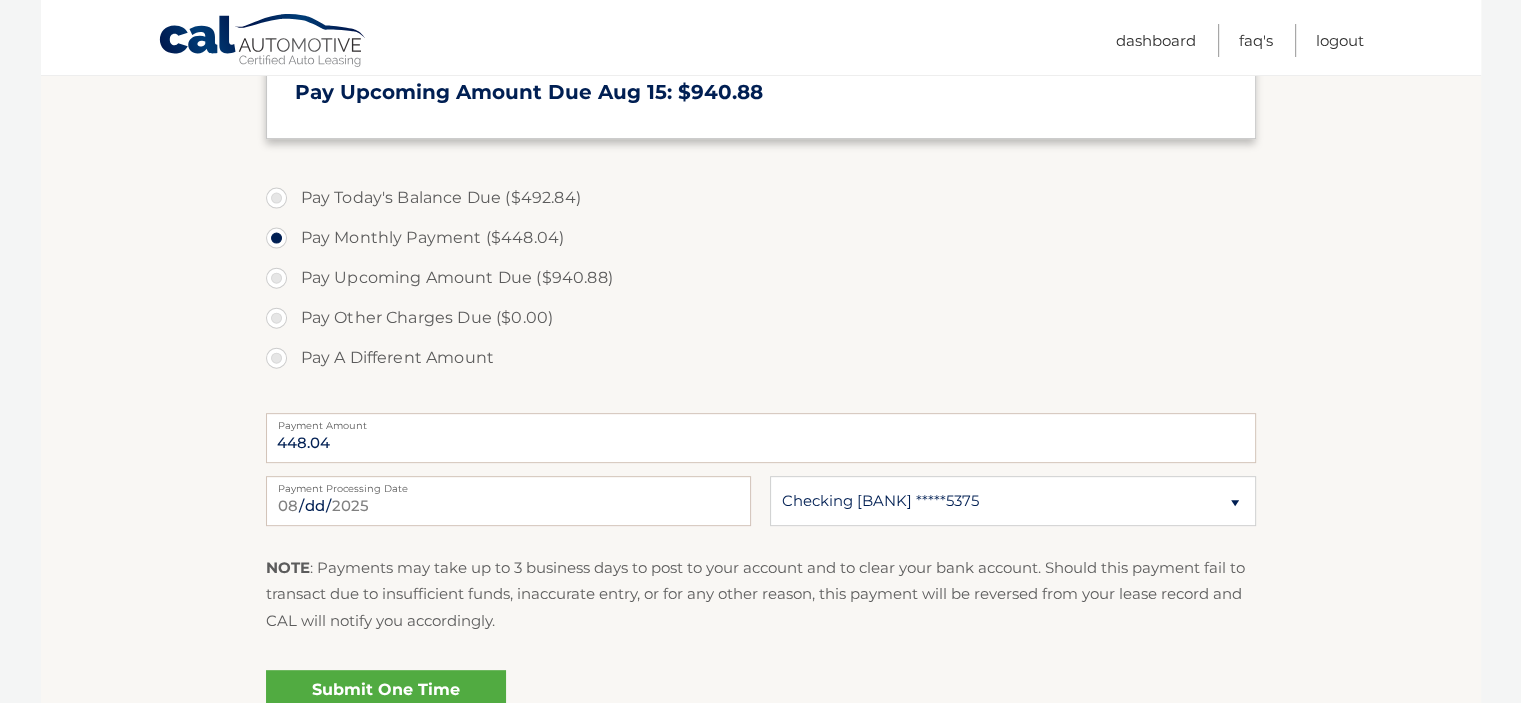 click on "Pay Other Charges Due ($0.00)" at bounding box center [761, 318] 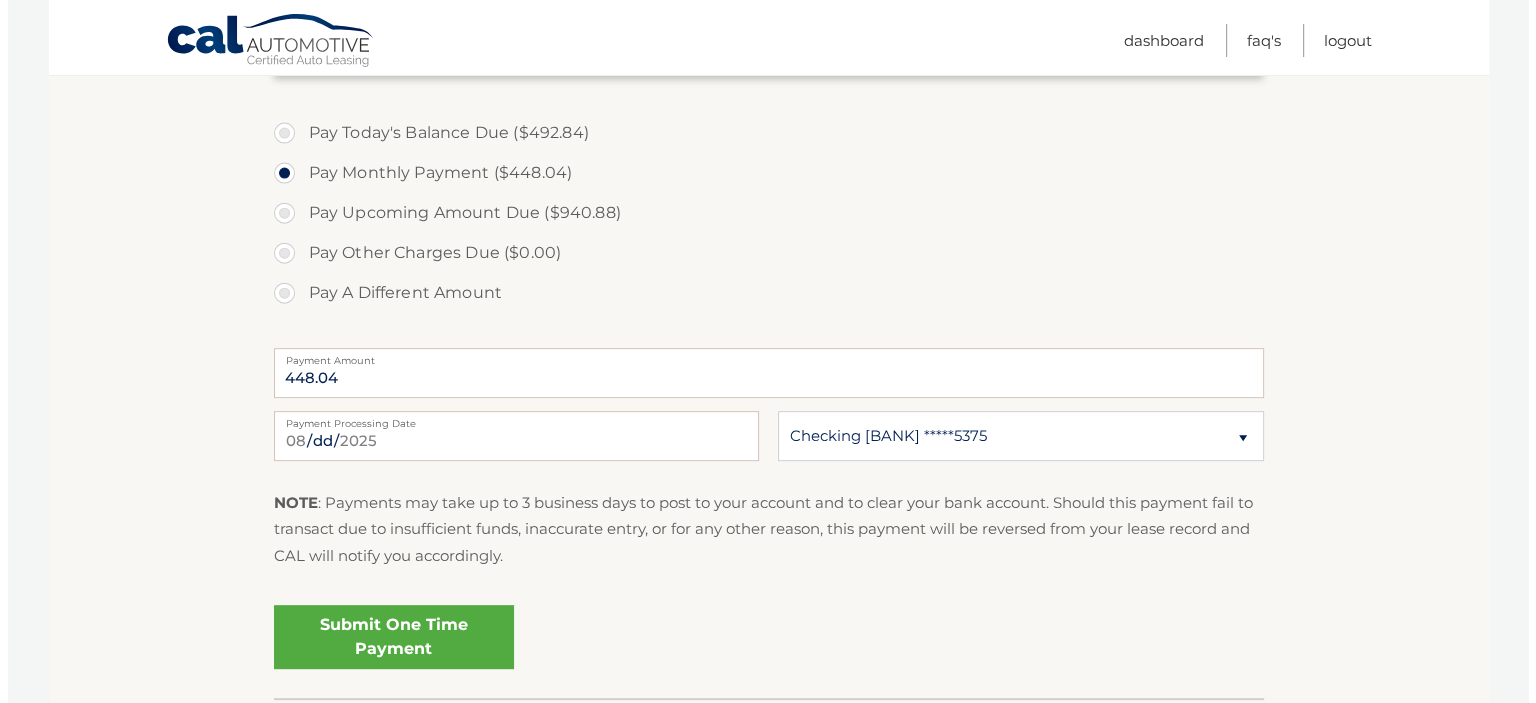 scroll, scrollTop: 800, scrollLeft: 0, axis: vertical 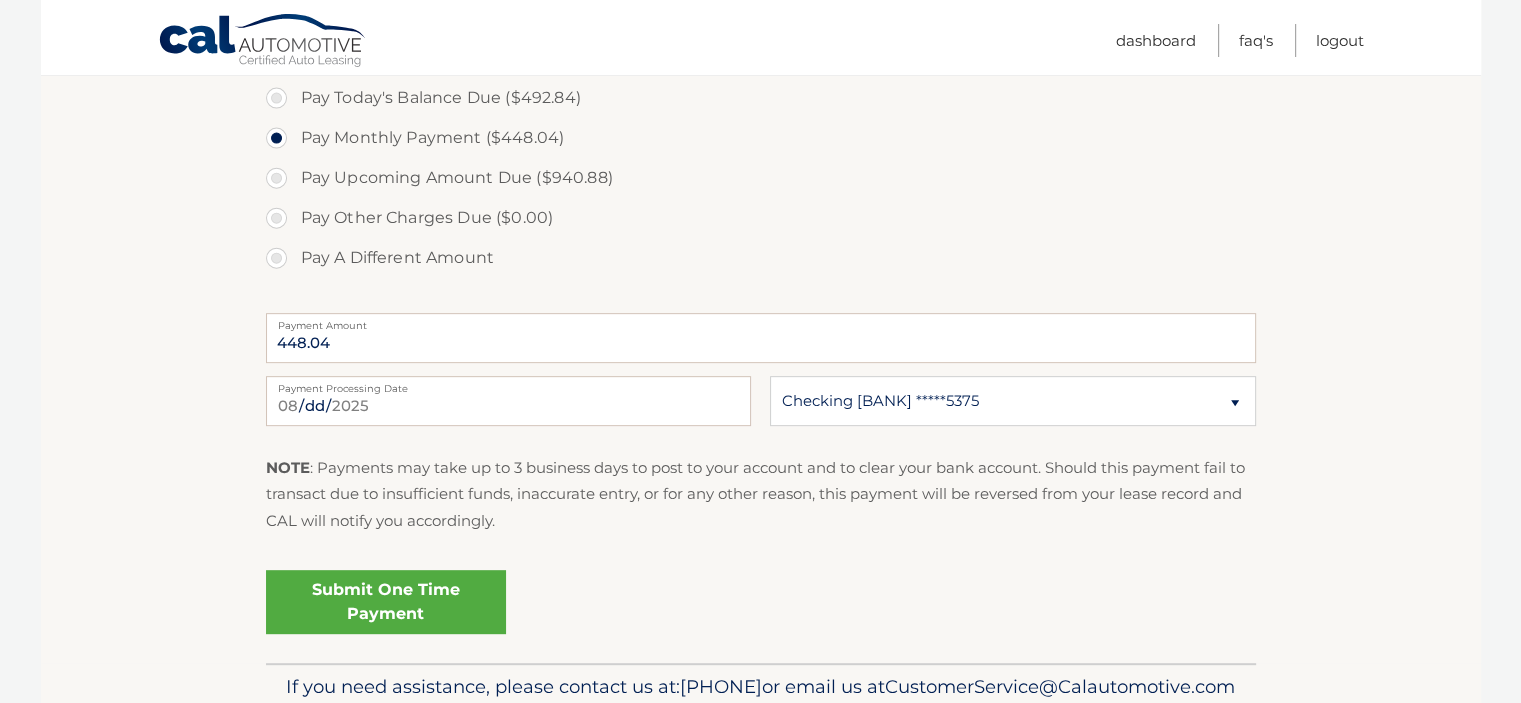 click on "Submit One Time Payment" at bounding box center (386, 602) 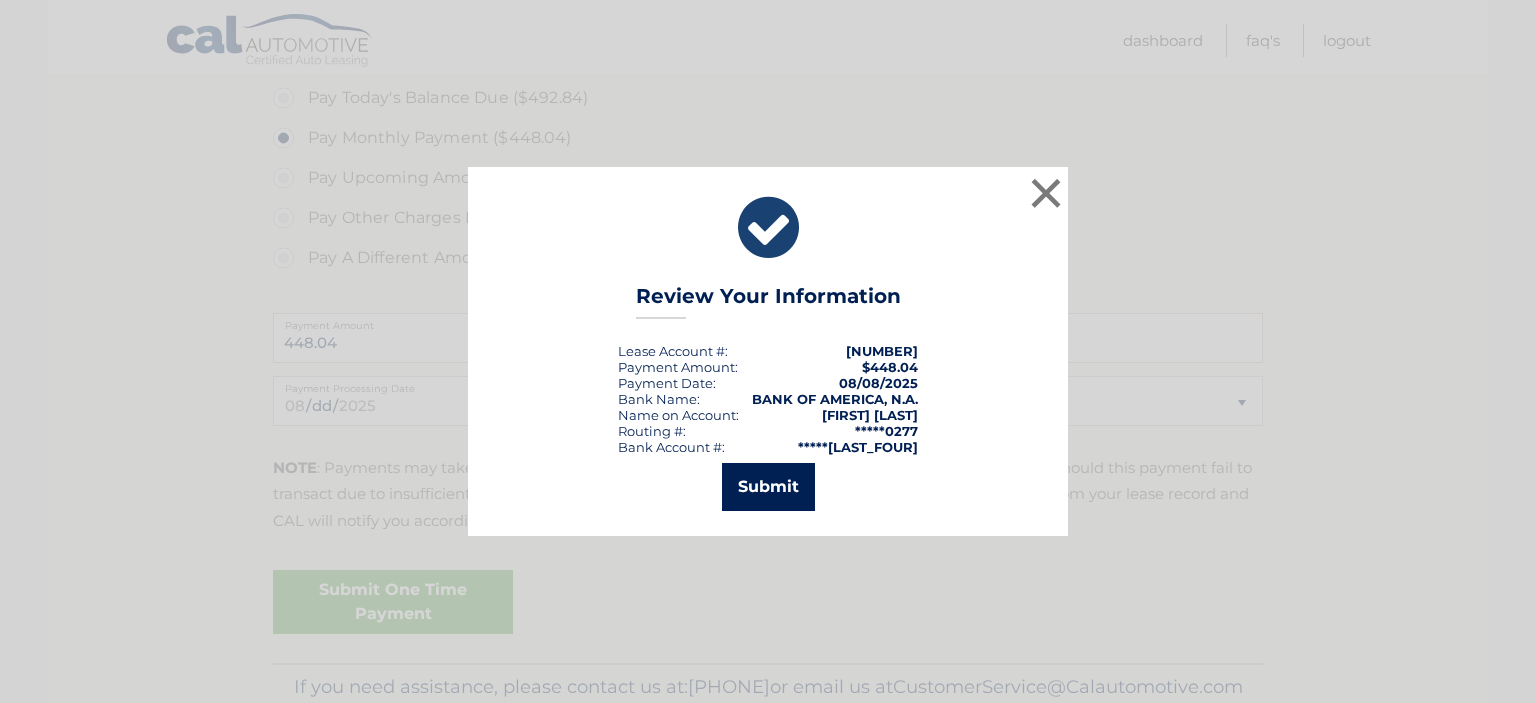click on "Submit" at bounding box center [768, 487] 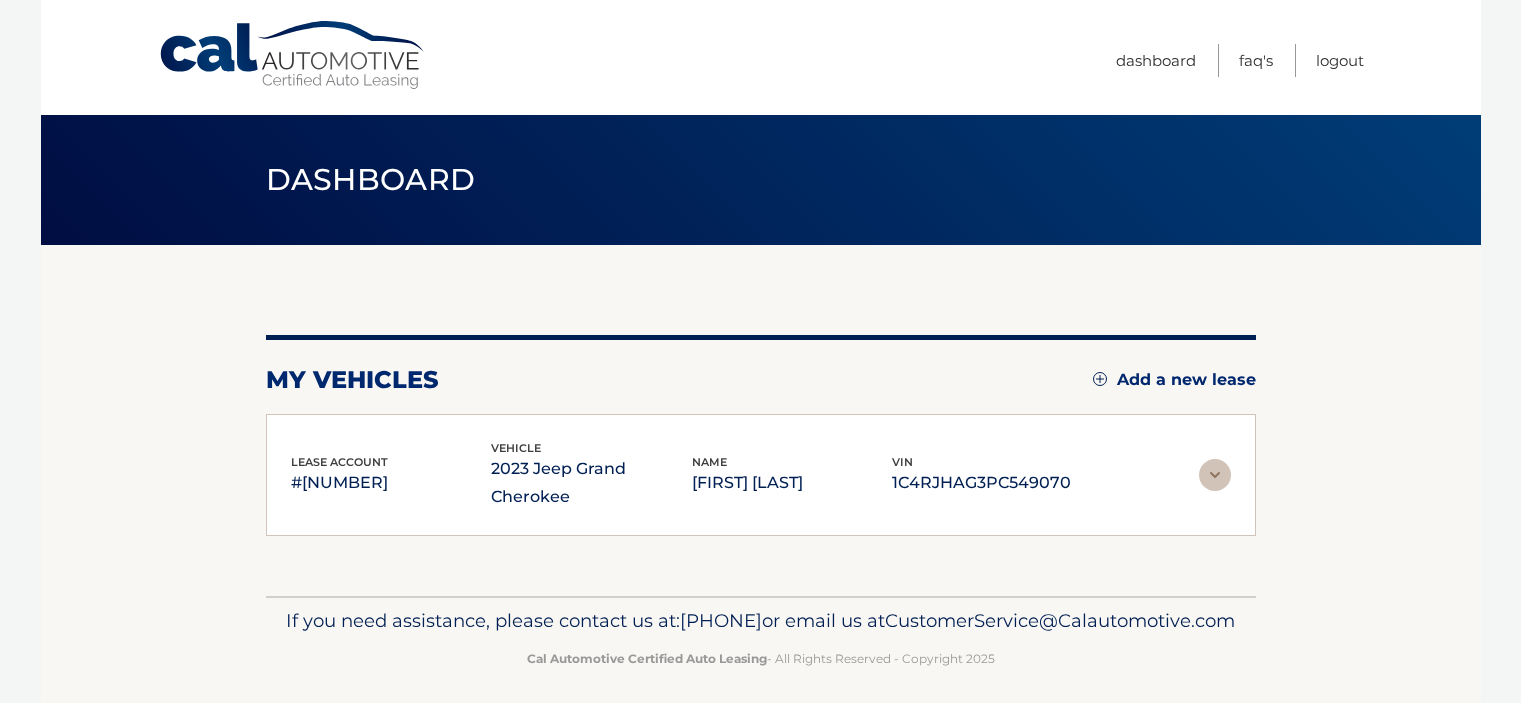 scroll, scrollTop: 0, scrollLeft: 0, axis: both 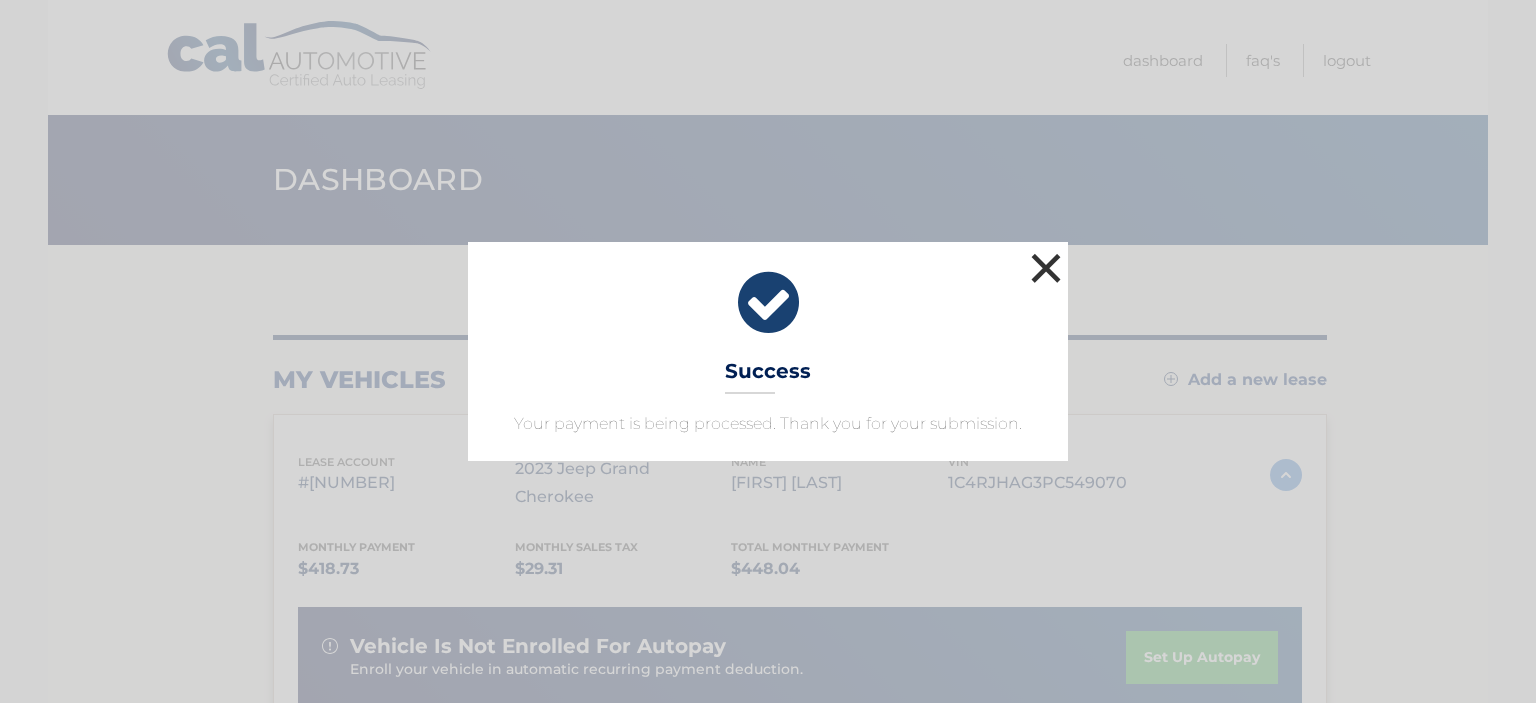 click on "×" at bounding box center (1046, 268) 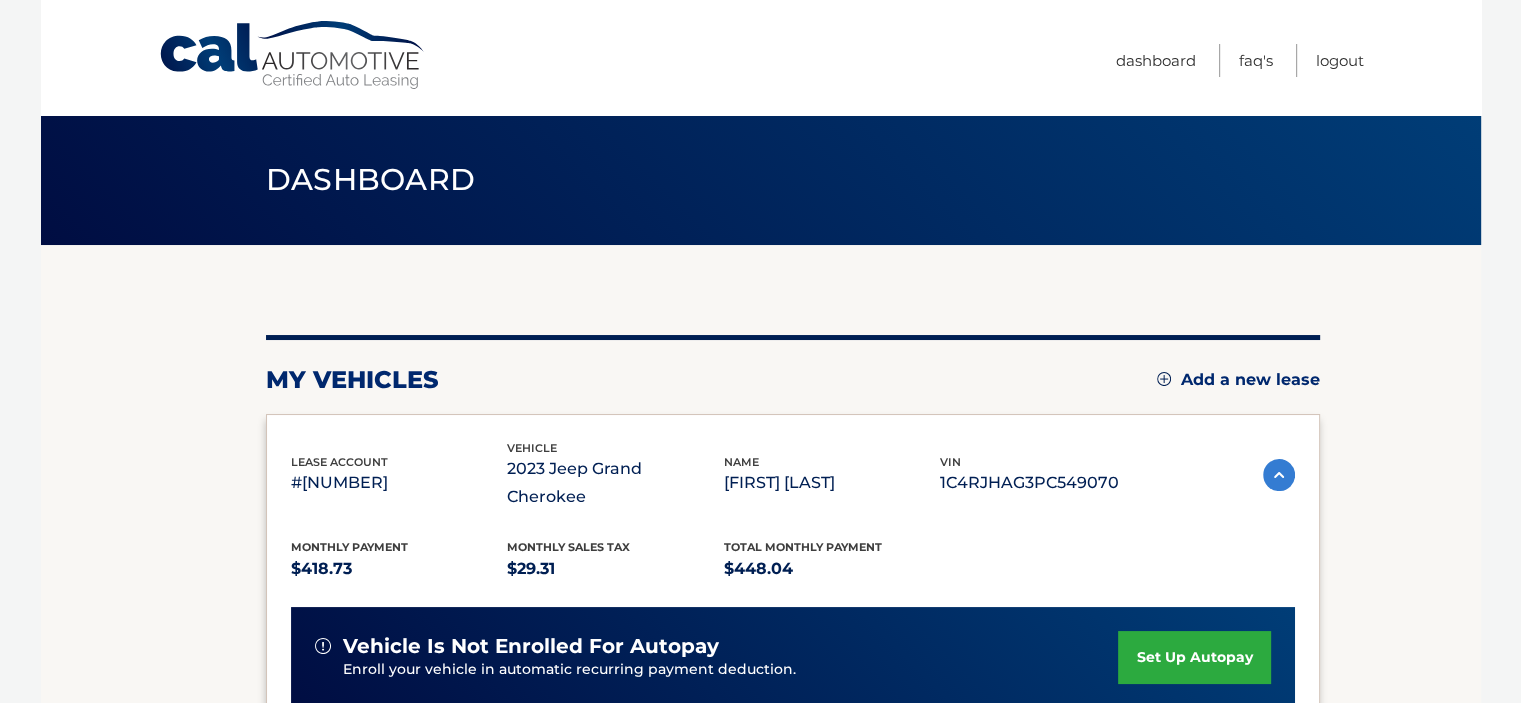 click on "my vehicles
Add a new lease
lease account
#[NUMBER]
vehicle
2023 Jeep Grand Cherokee
name
[FIRST] [LAST]
vin
[VIN]" at bounding box center (793, 700) 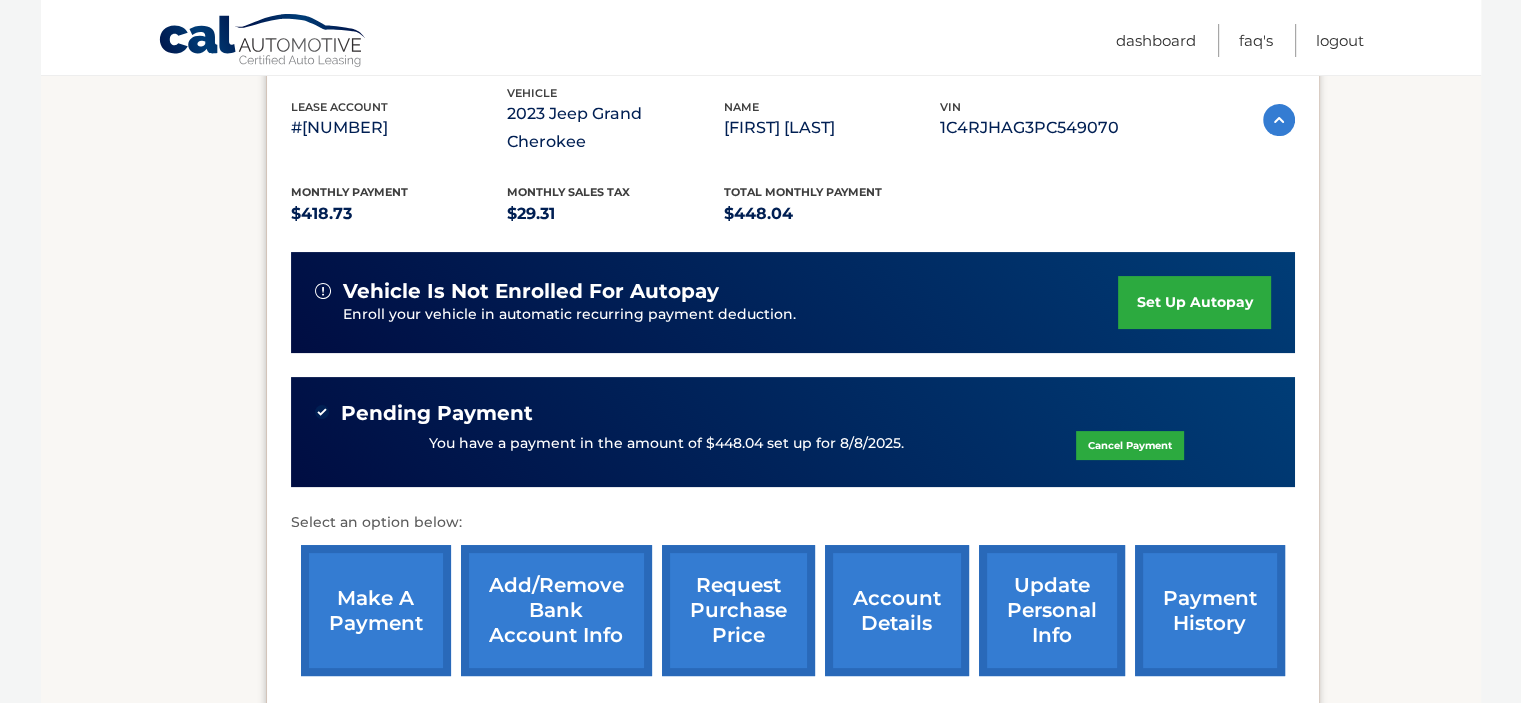 scroll, scrollTop: 400, scrollLeft: 0, axis: vertical 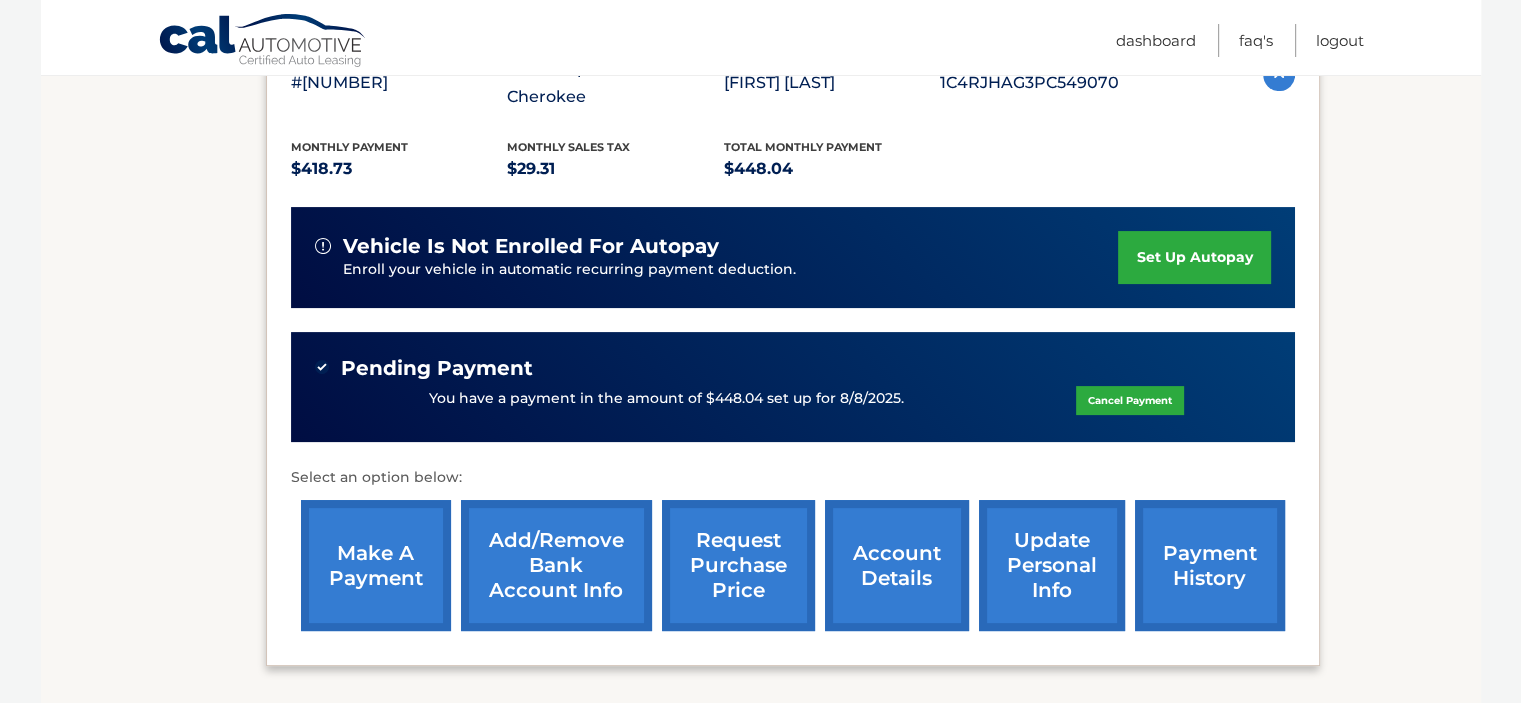 click on "make a payment" at bounding box center [376, 565] 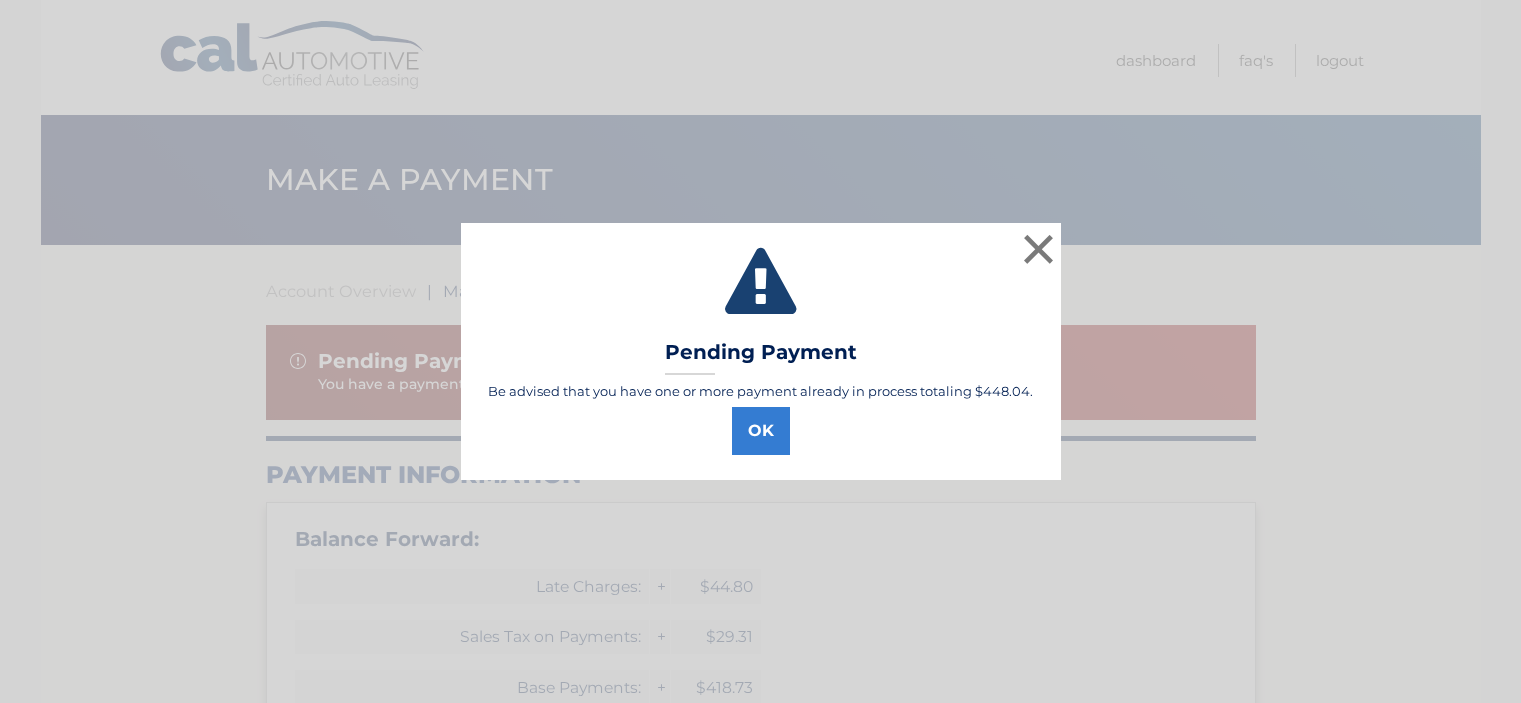 scroll, scrollTop: 0, scrollLeft: 0, axis: both 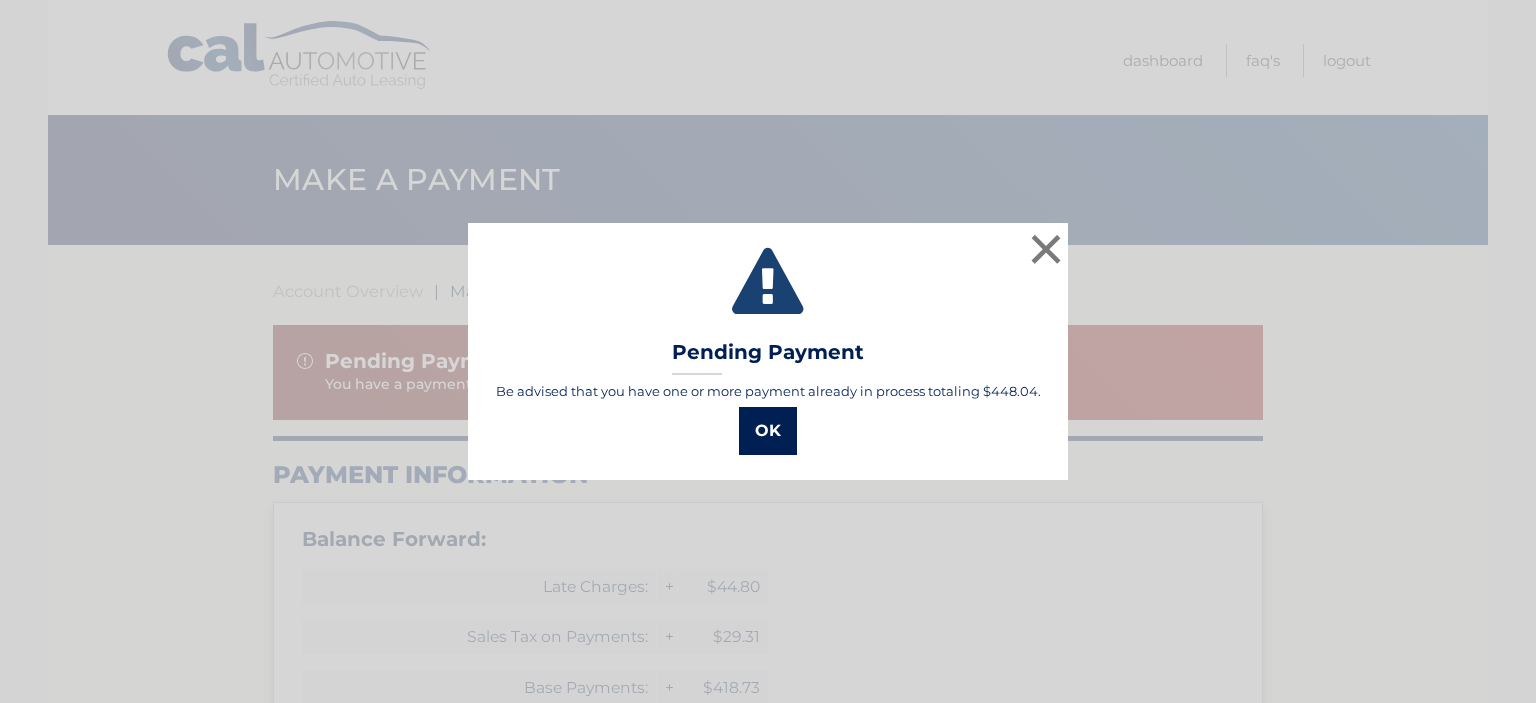 click on "OK" at bounding box center (768, 431) 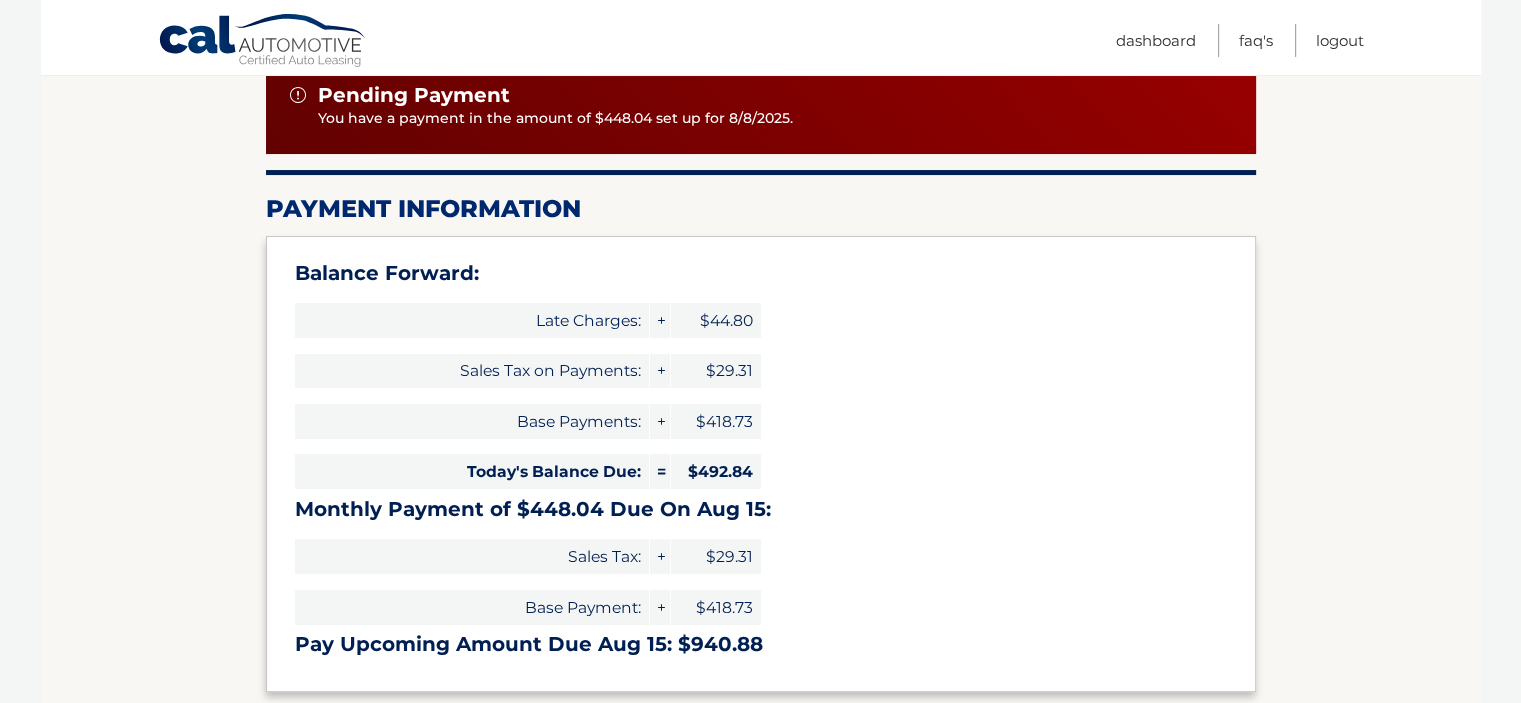 scroll, scrollTop: 300, scrollLeft: 0, axis: vertical 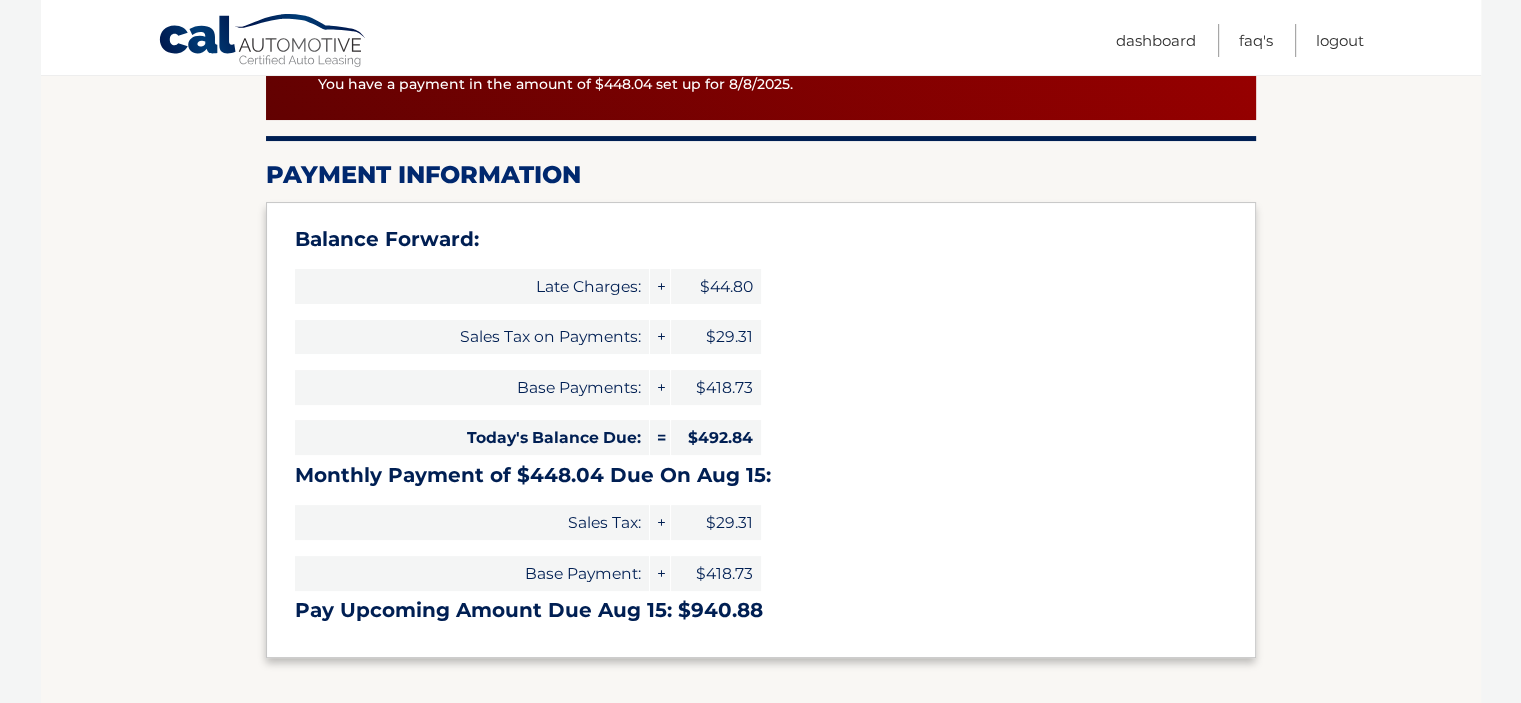 click on "Account Overview
|
Make a Payment
Pending Payment
You have a payment in the amount of $448.04 set up for 8/8/2025.
Payment Information
Balance Forward:
Late Charges: + $44.80
Sales Tax on Payments: + $29.31
Base Payments: + $418.73 = + + ×" at bounding box center [761, 613] 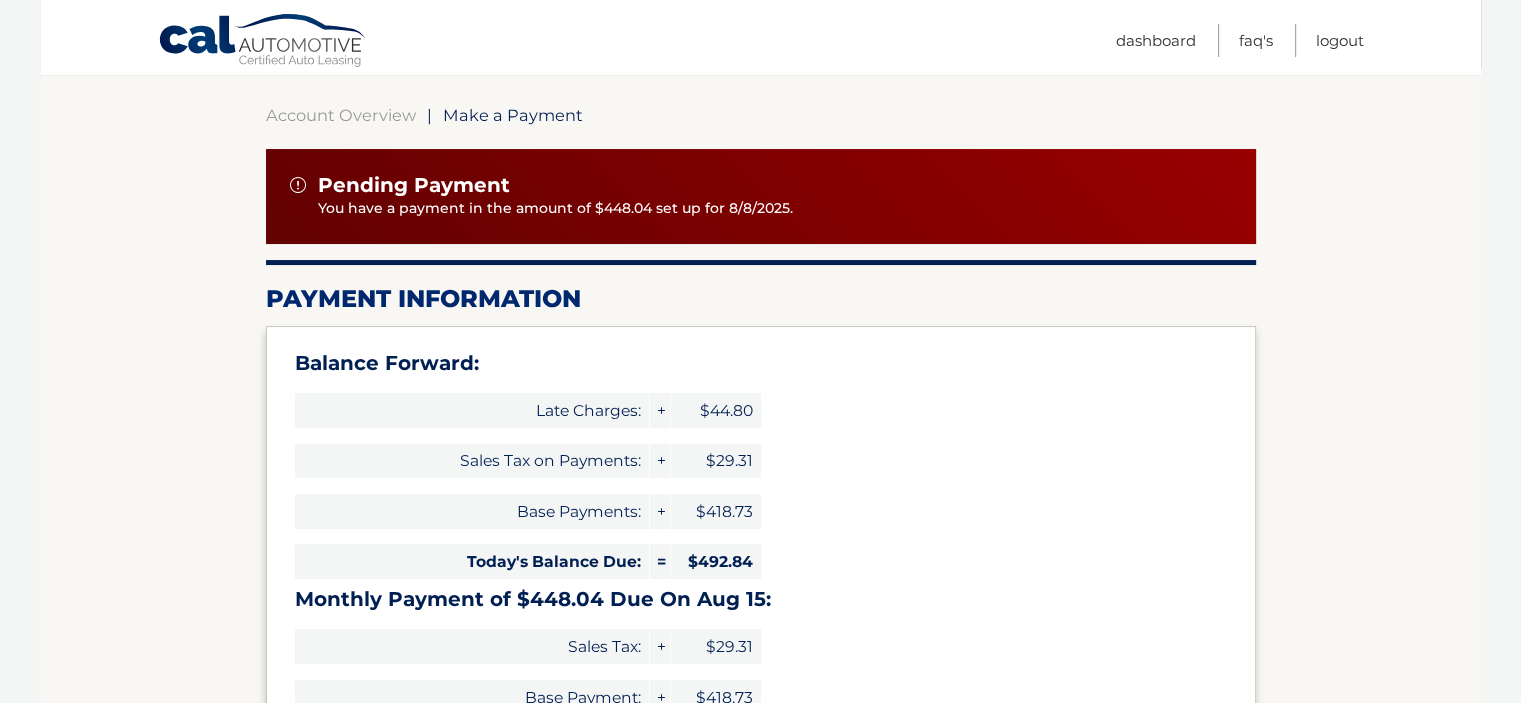scroll, scrollTop: 29, scrollLeft: 0, axis: vertical 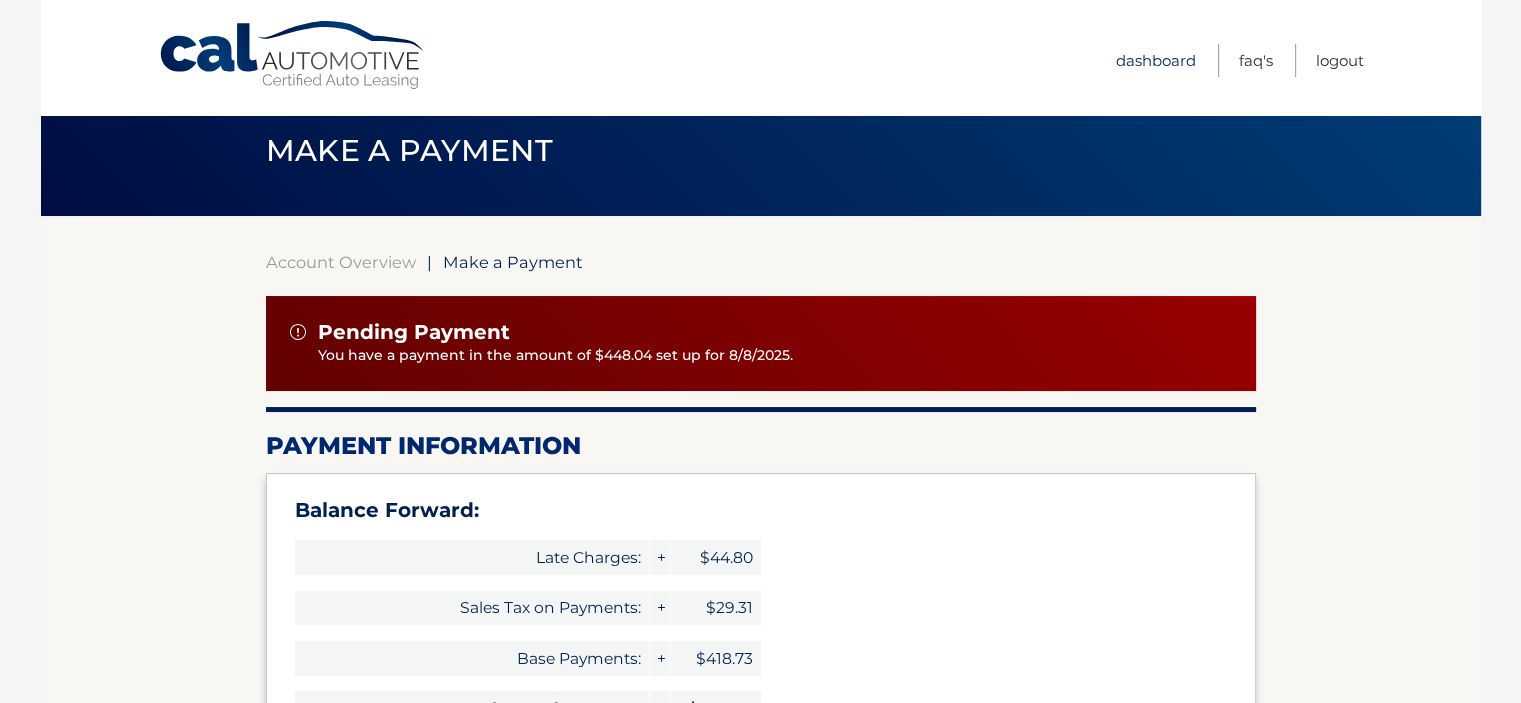 click on "Dashboard" at bounding box center [1156, 60] 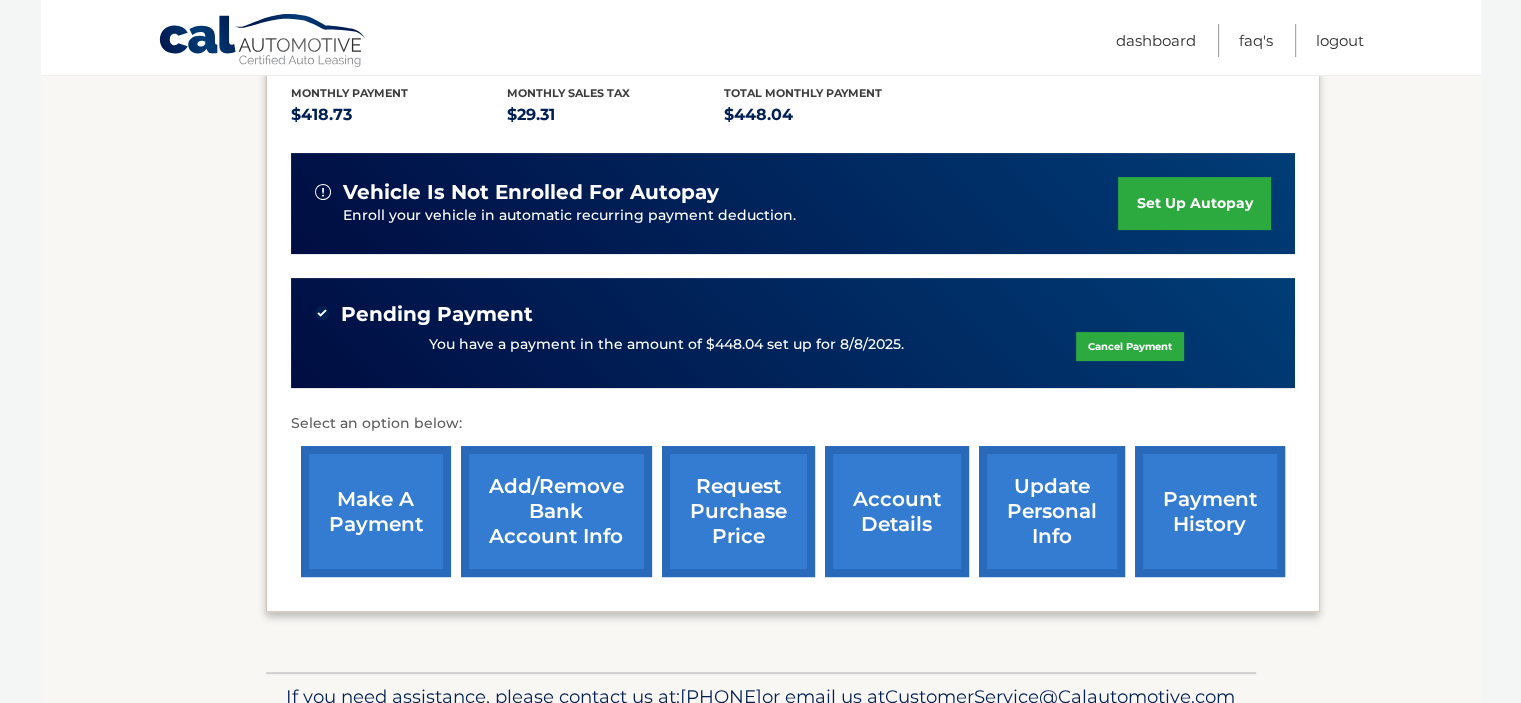 scroll, scrollTop: 572, scrollLeft: 0, axis: vertical 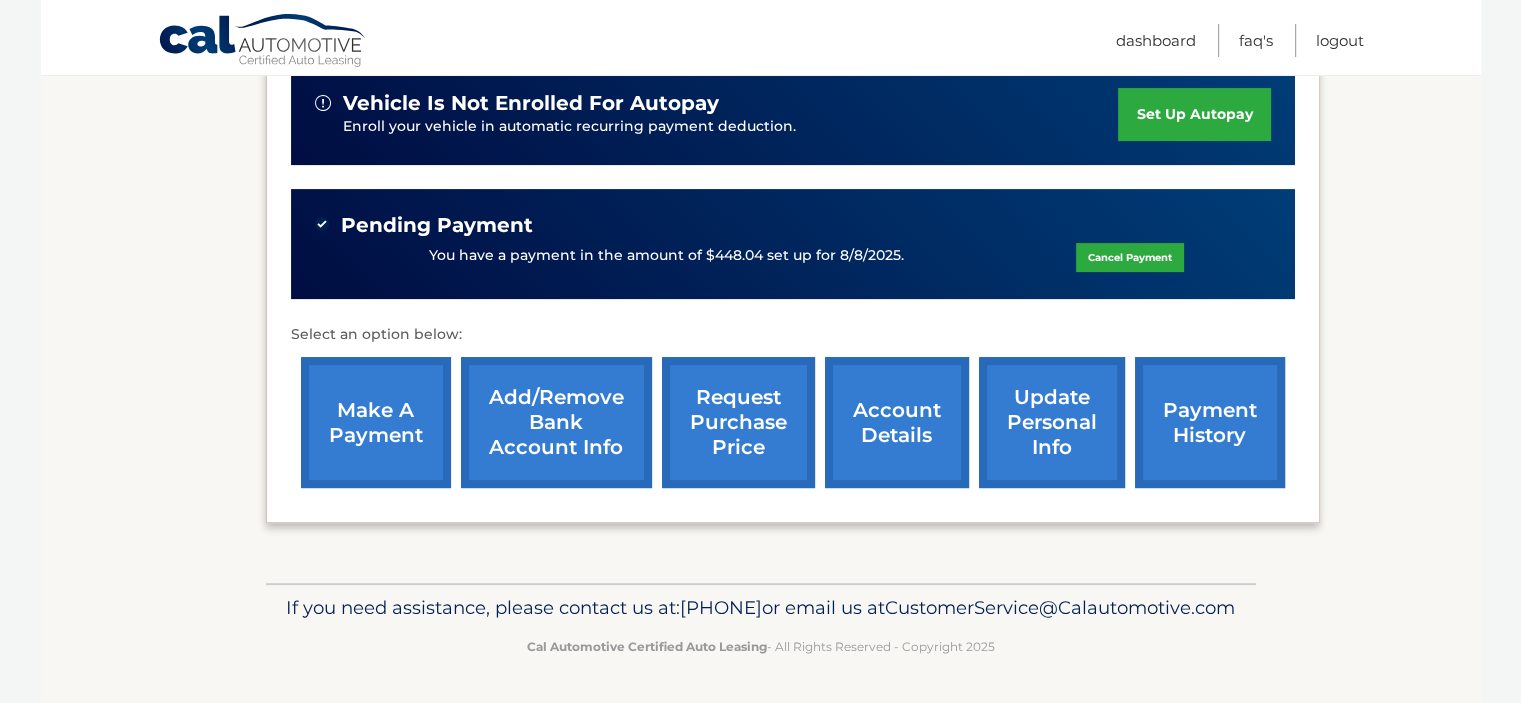 click on "payment history" at bounding box center [1210, 422] 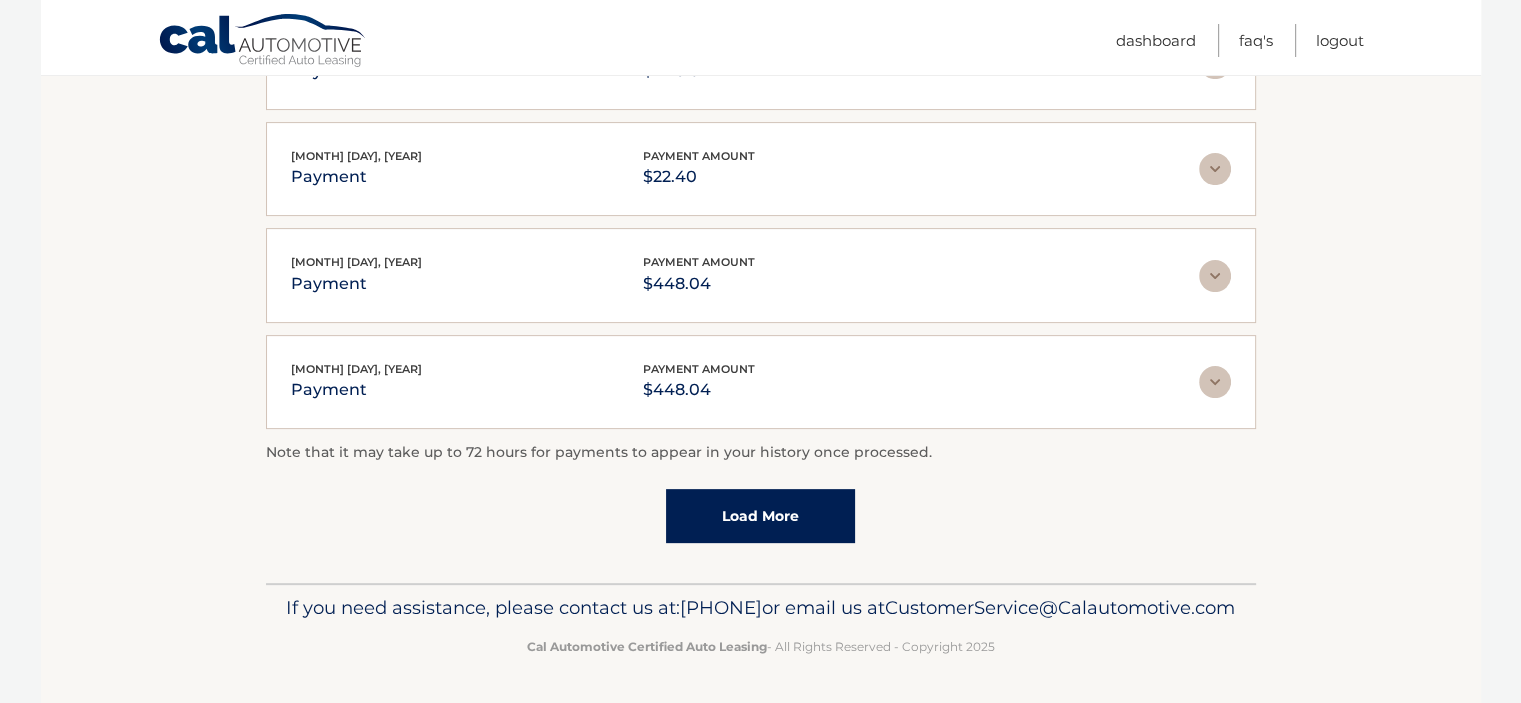 scroll, scrollTop: 600, scrollLeft: 0, axis: vertical 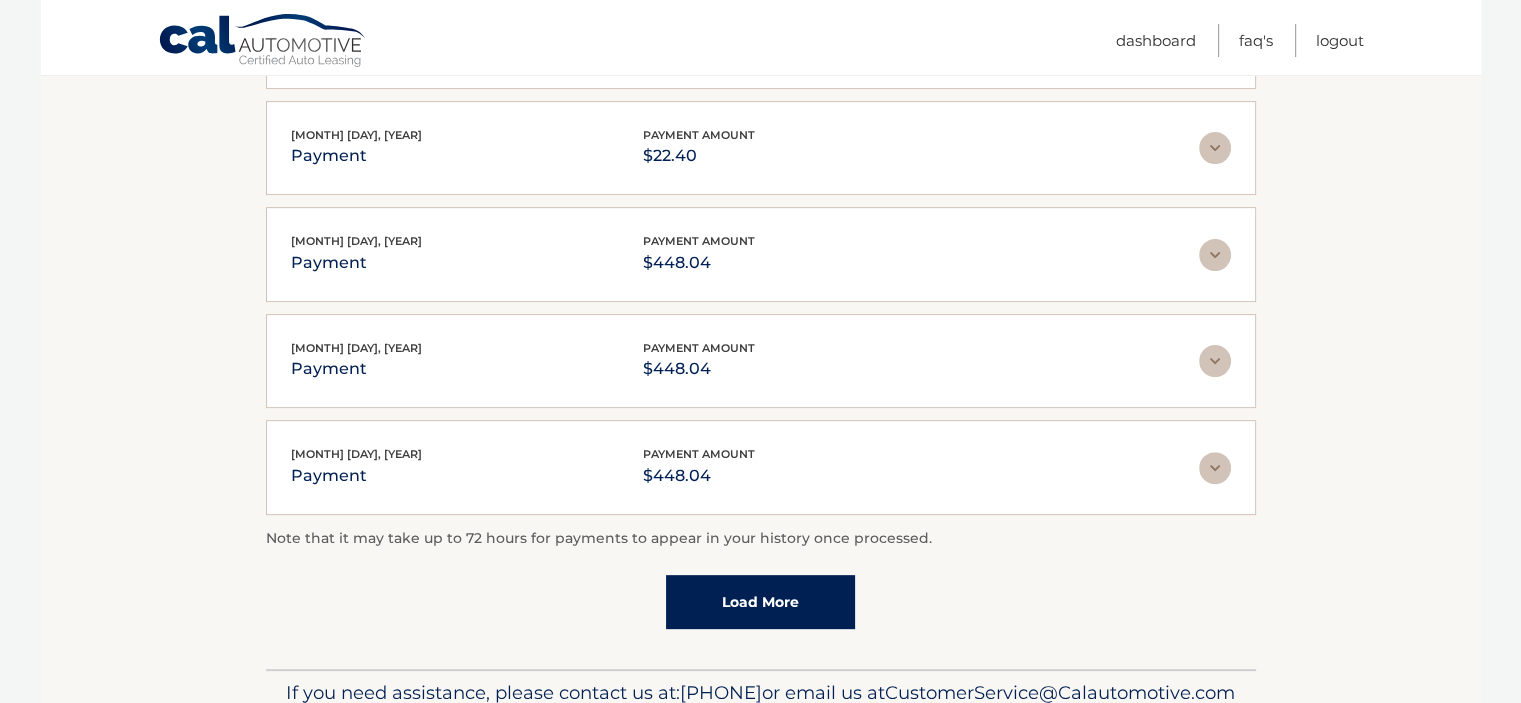 click on "Load More" at bounding box center [760, 602] 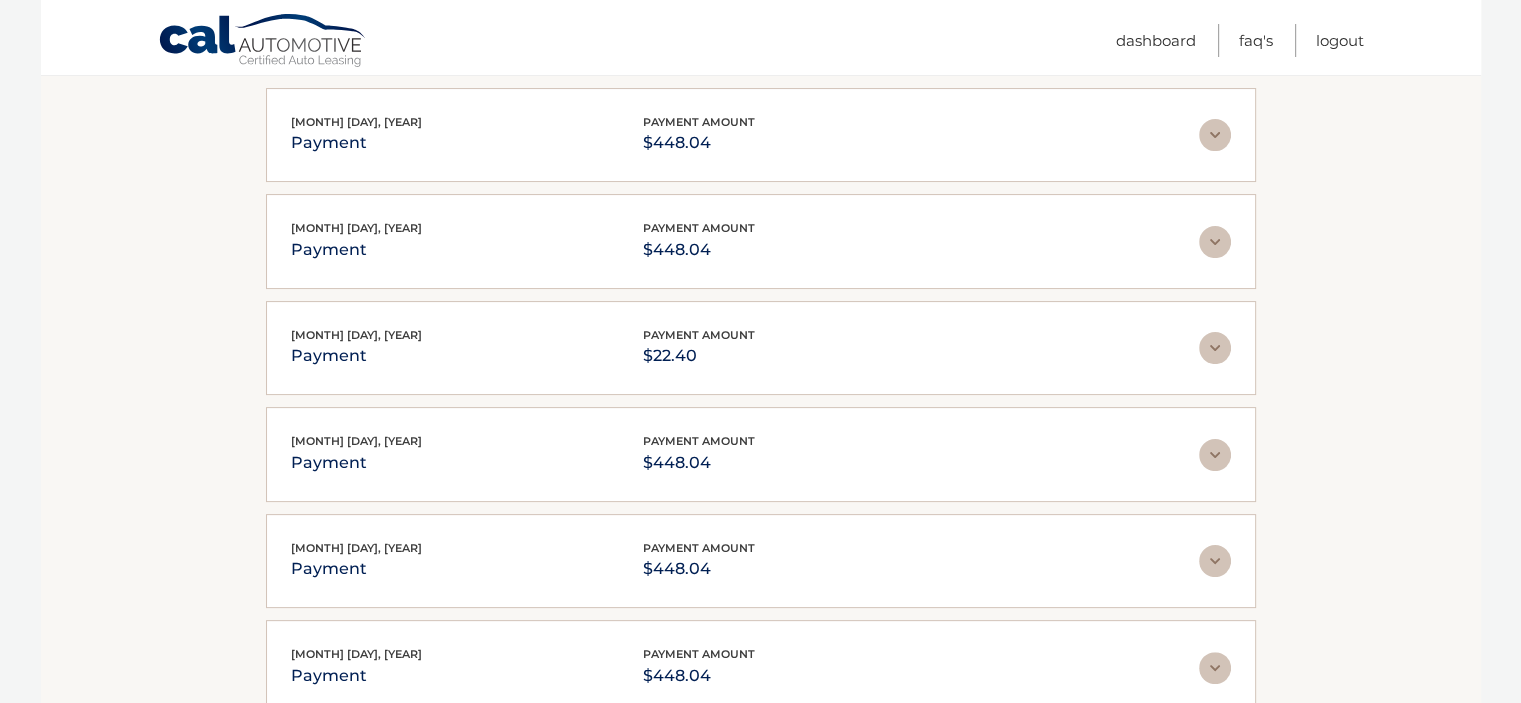 scroll, scrollTop: 300, scrollLeft: 0, axis: vertical 